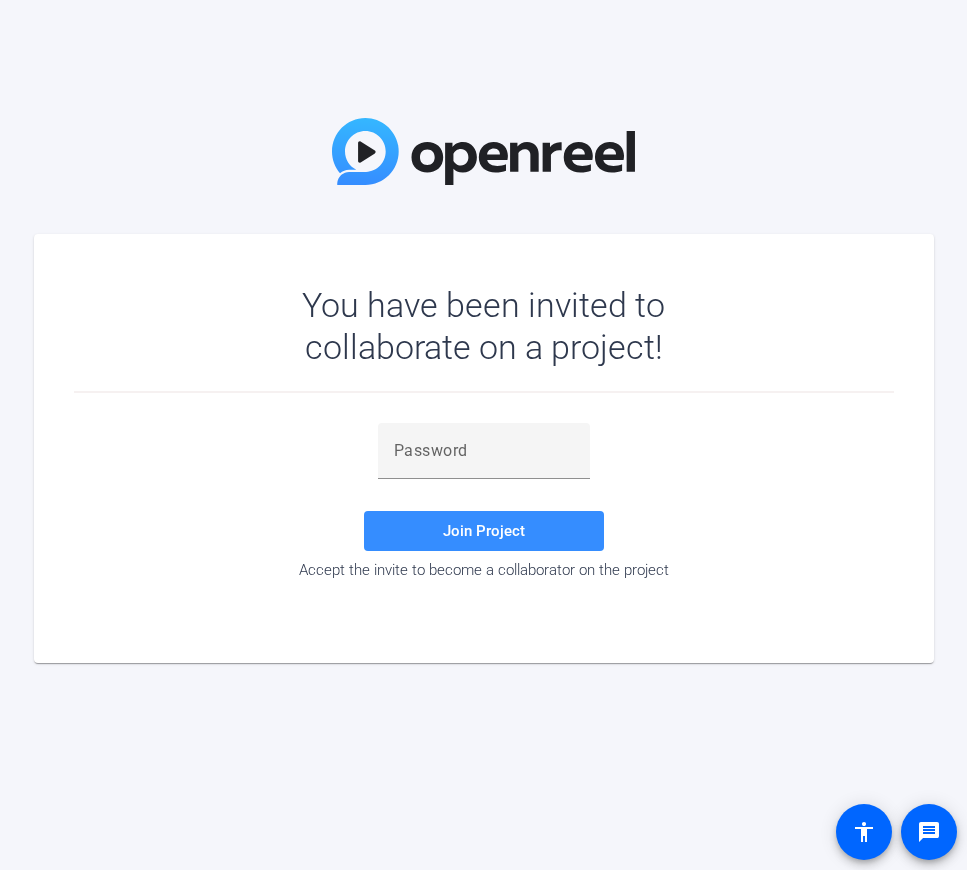 scroll, scrollTop: 0, scrollLeft: 0, axis: both 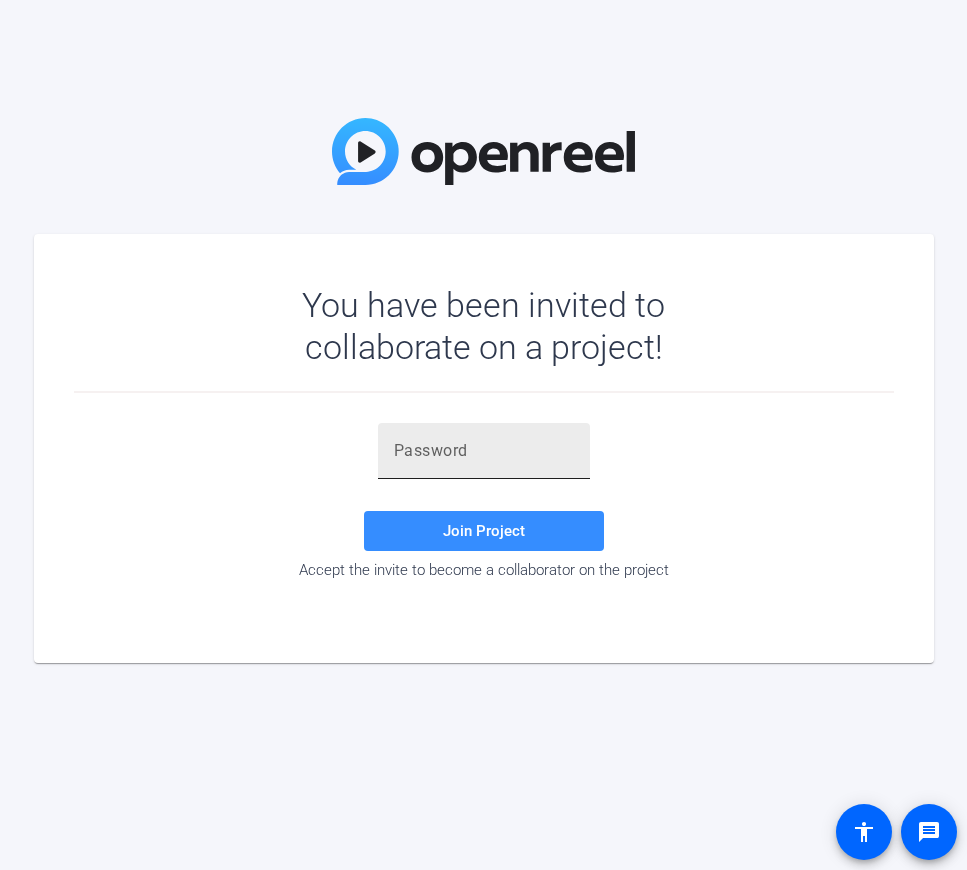 click at bounding box center (484, 451) 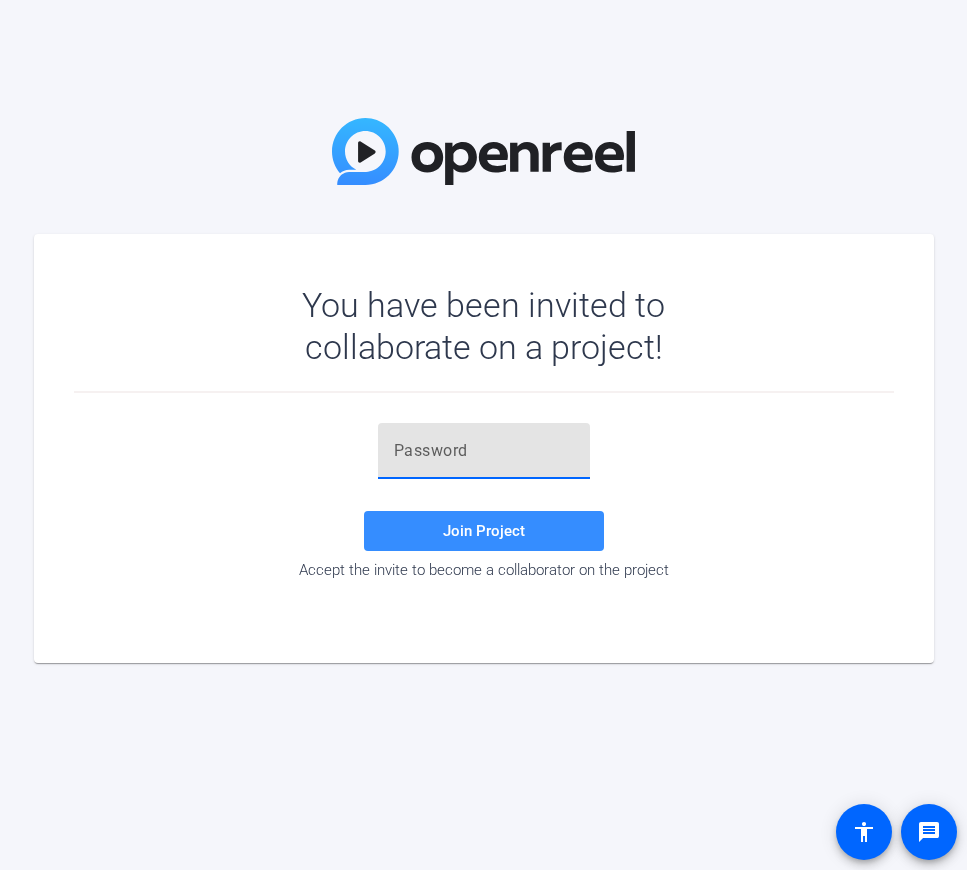 paste on "23J&}D" 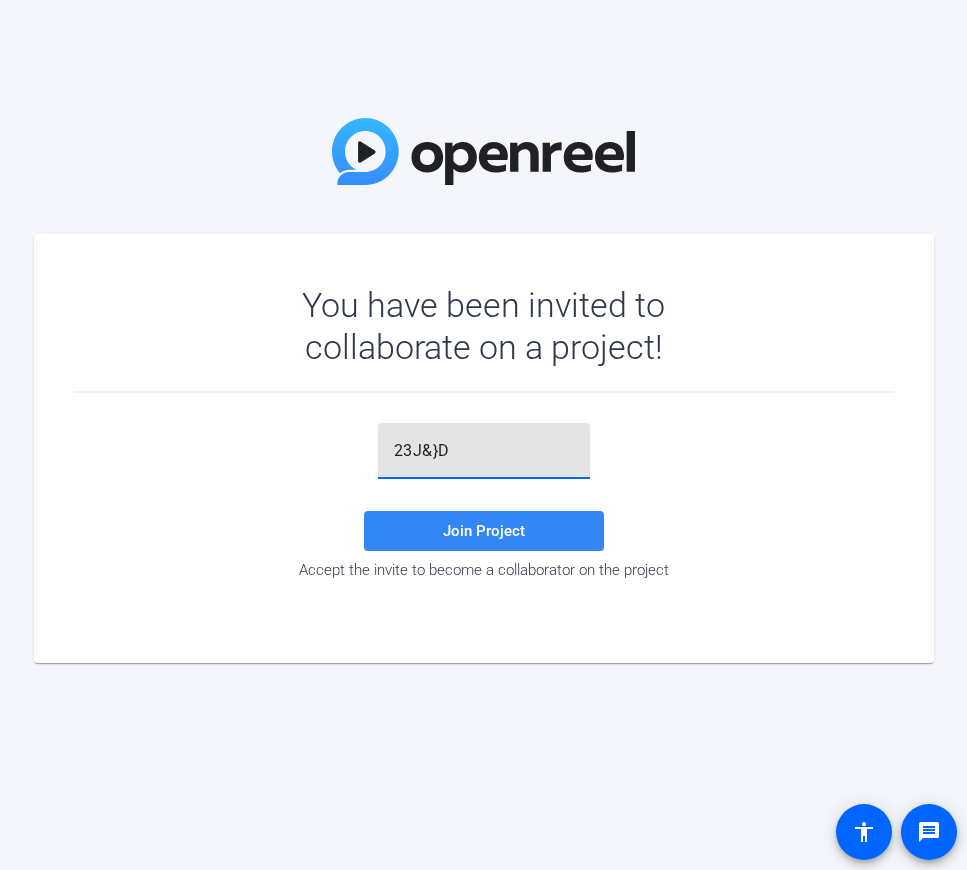 type on "23J&}D" 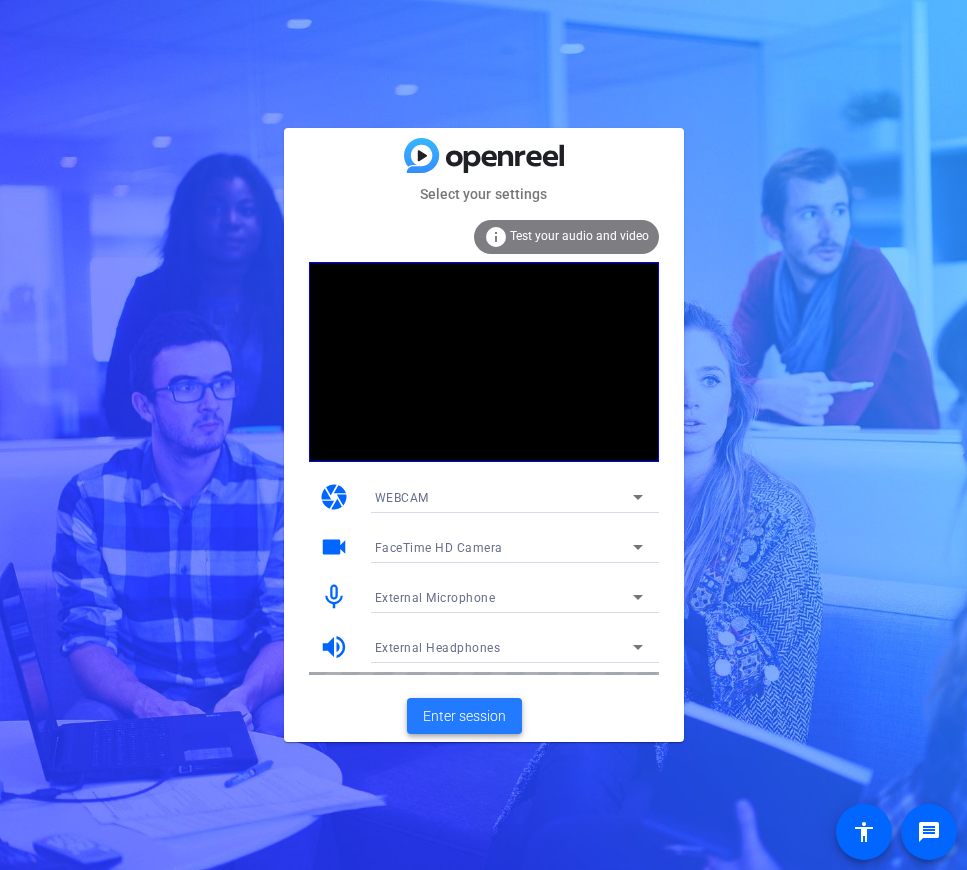 click on "Enter session" 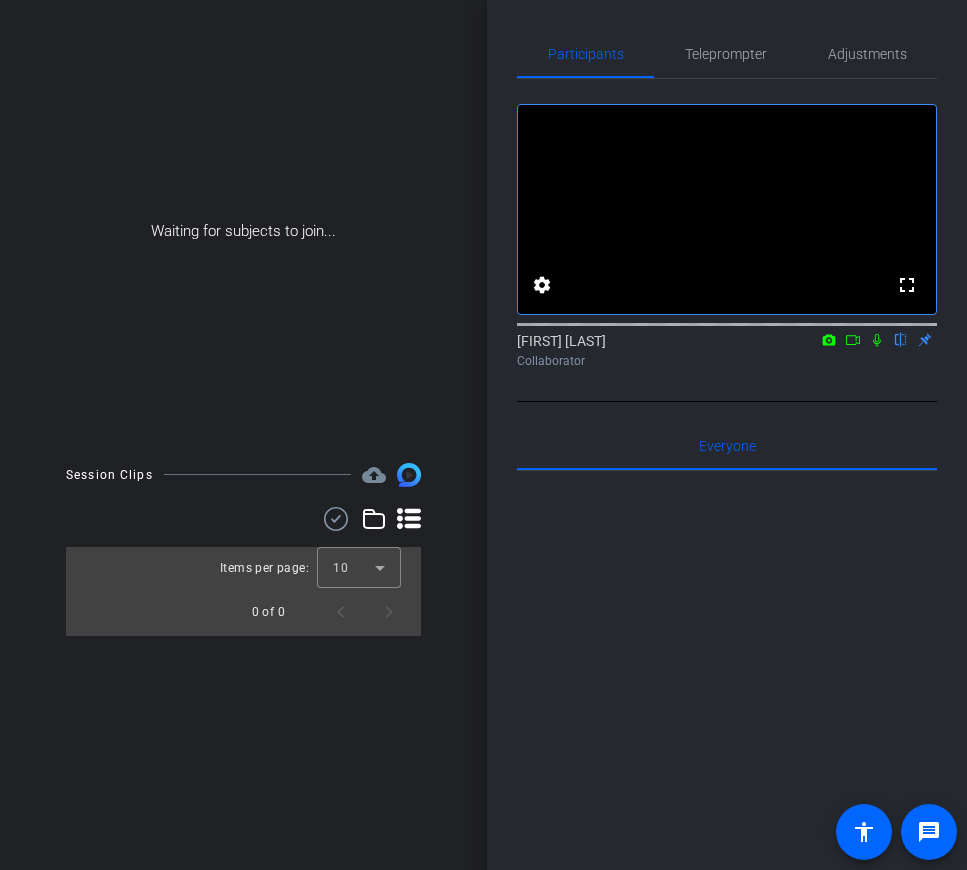 click 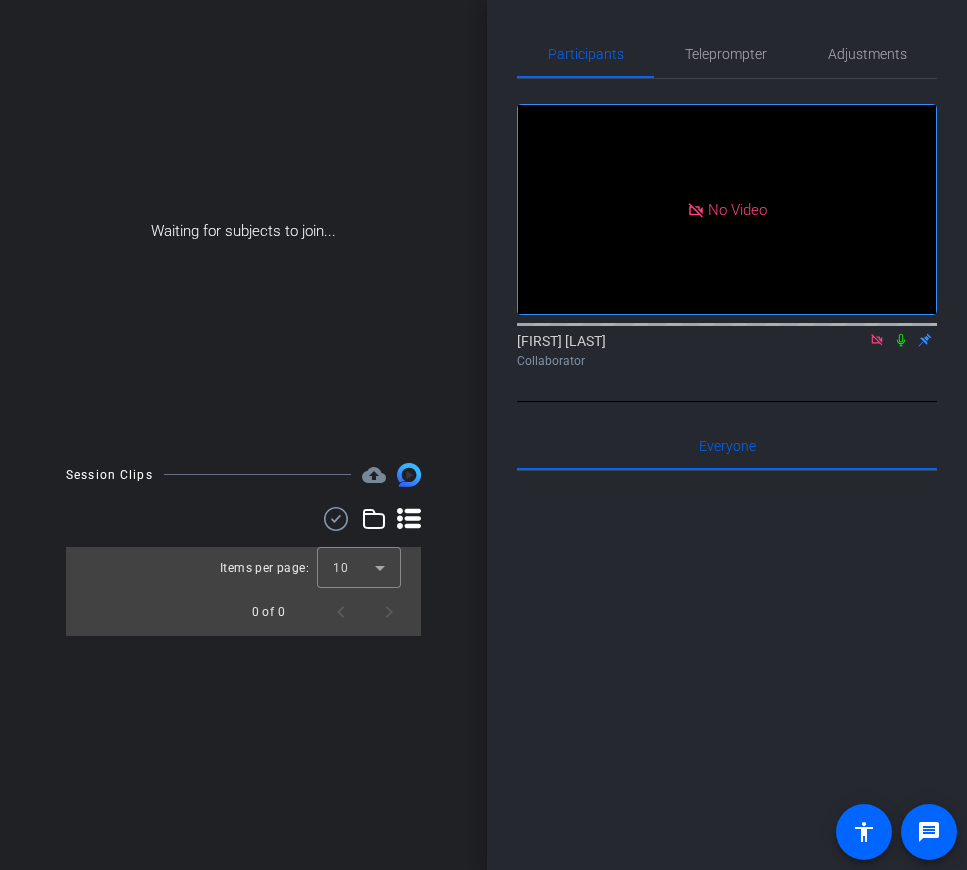 click 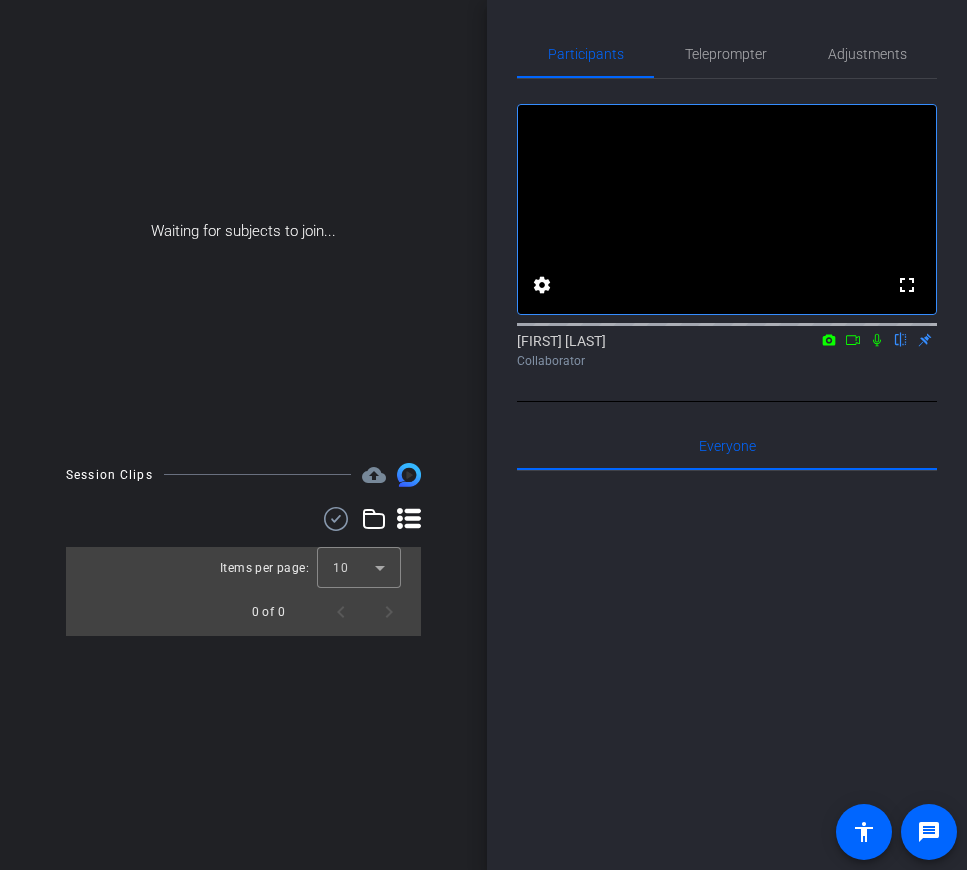 click 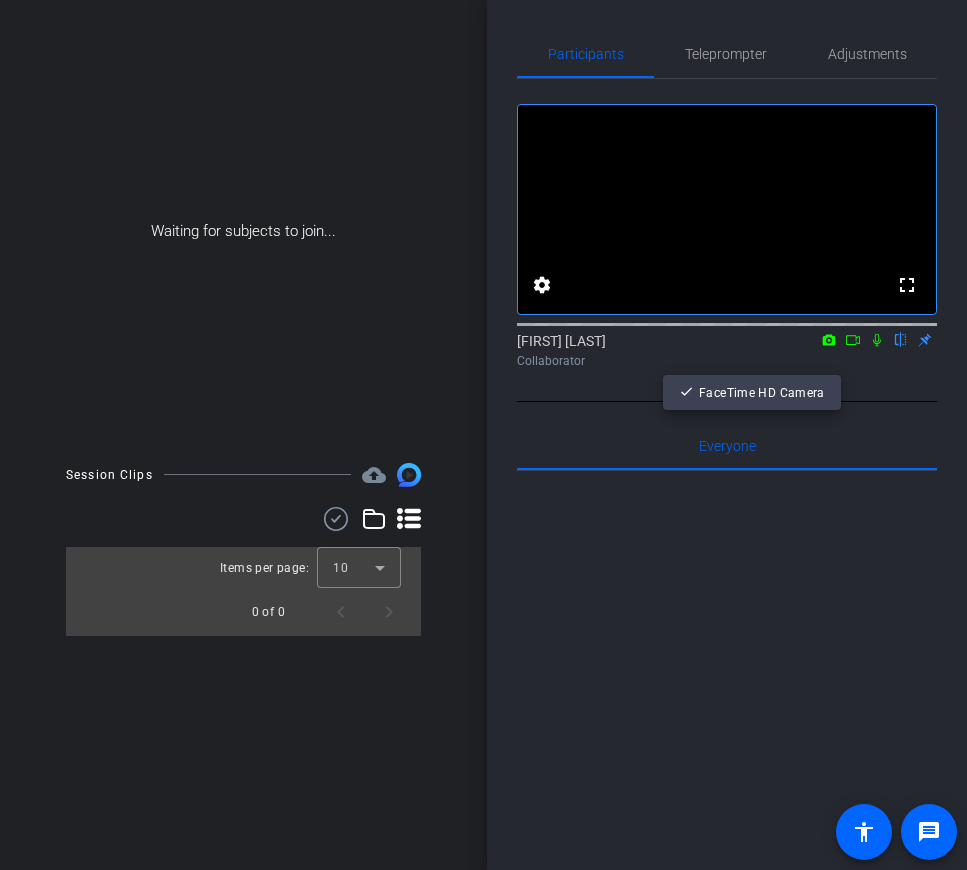 click at bounding box center (483, 435) 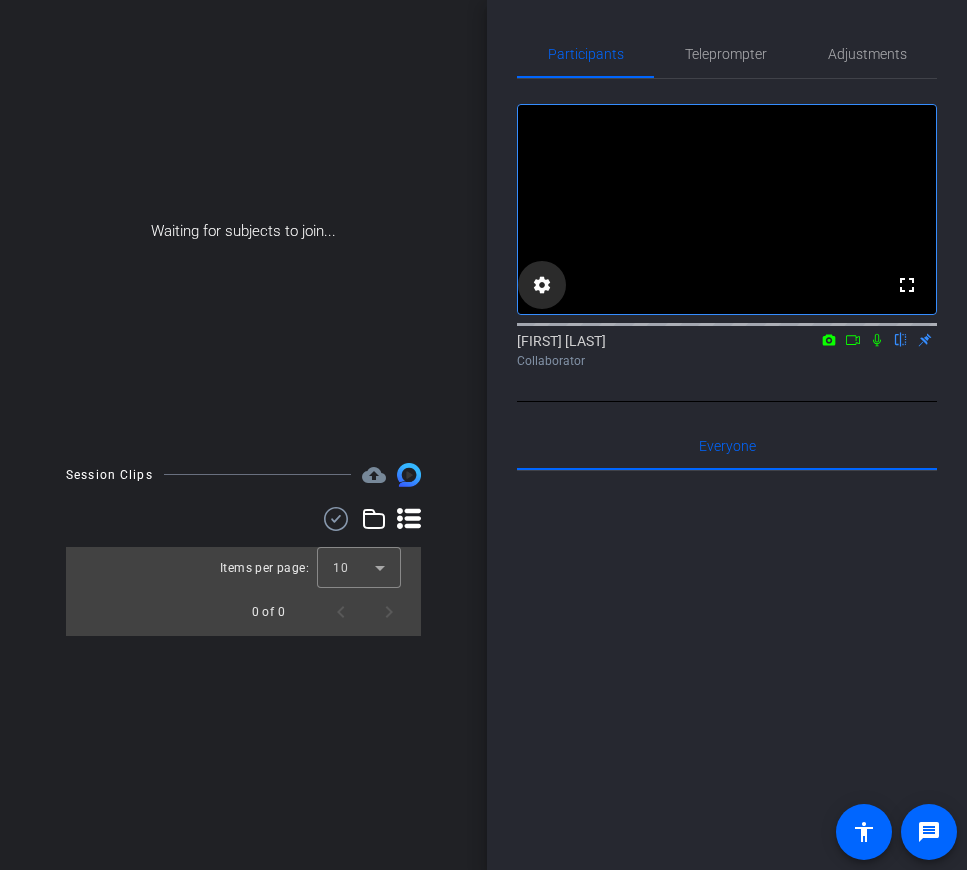 click on "settings" 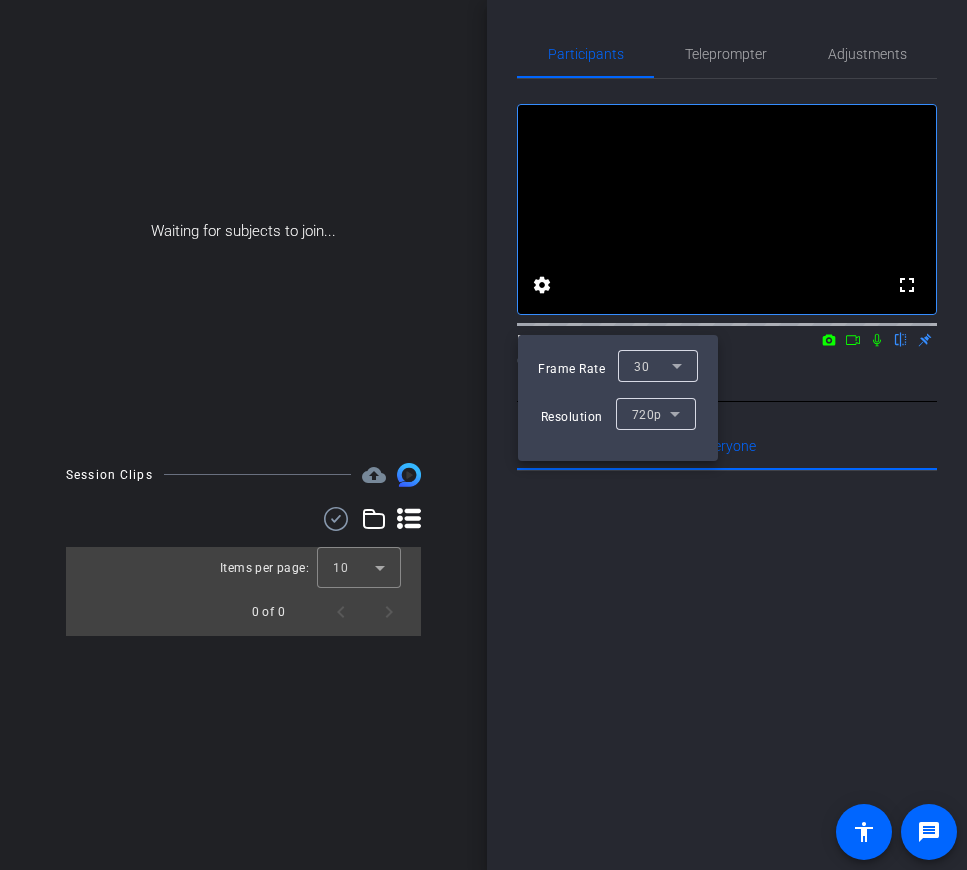 click on "30" at bounding box center [653, 366] 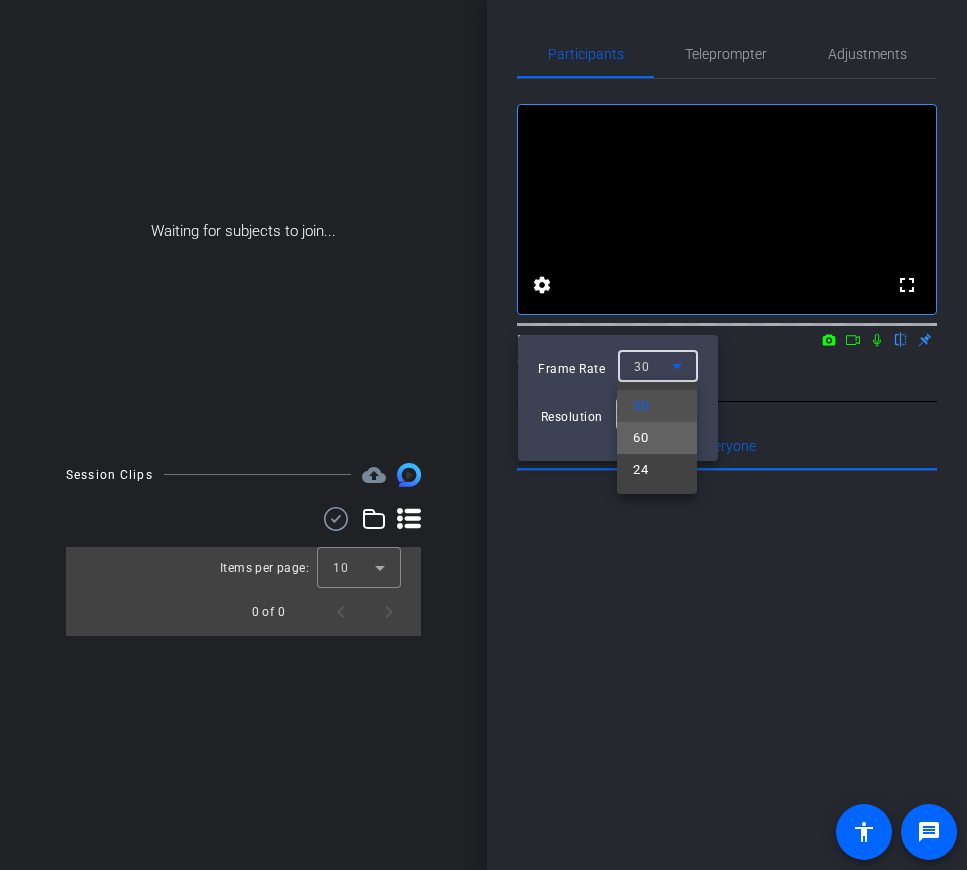 click on "60" at bounding box center [640, 438] 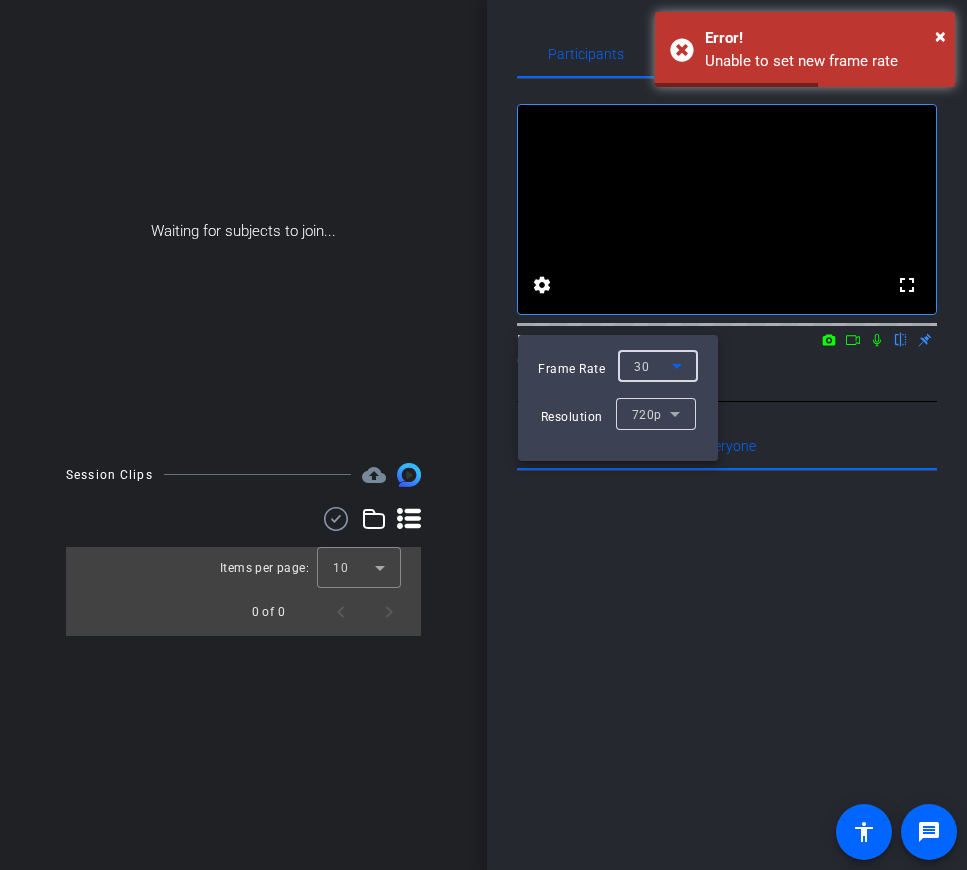 click on "30" at bounding box center [653, 366] 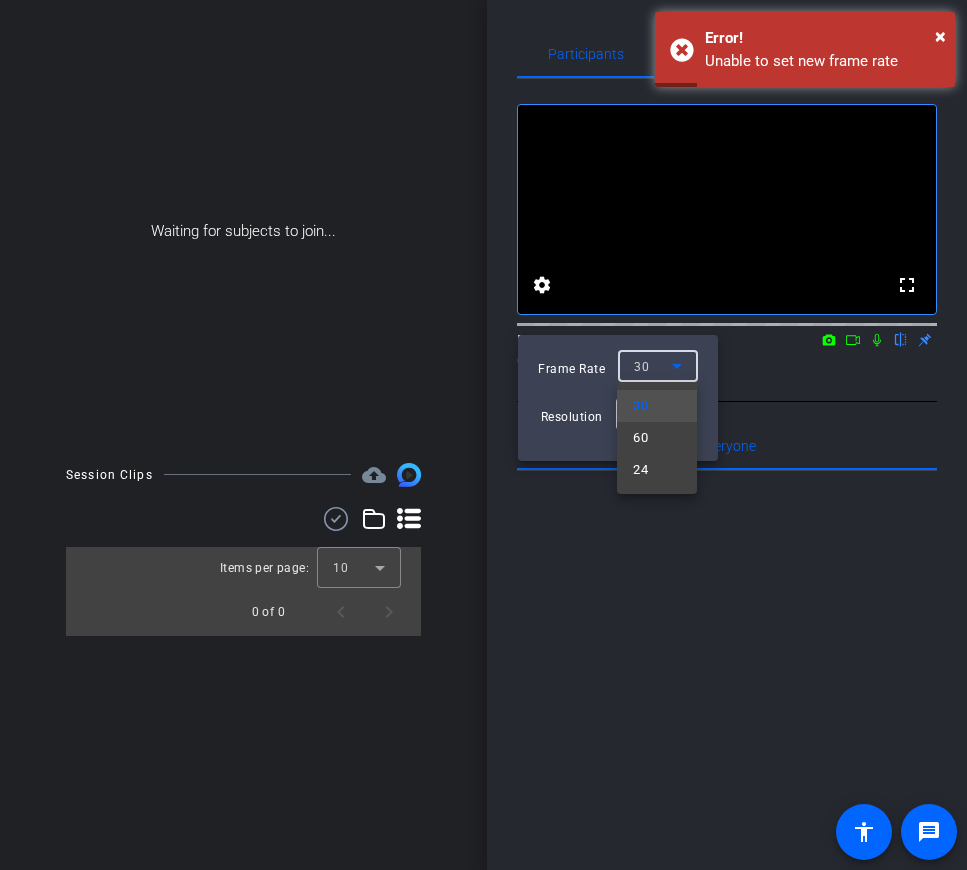 click at bounding box center [483, 435] 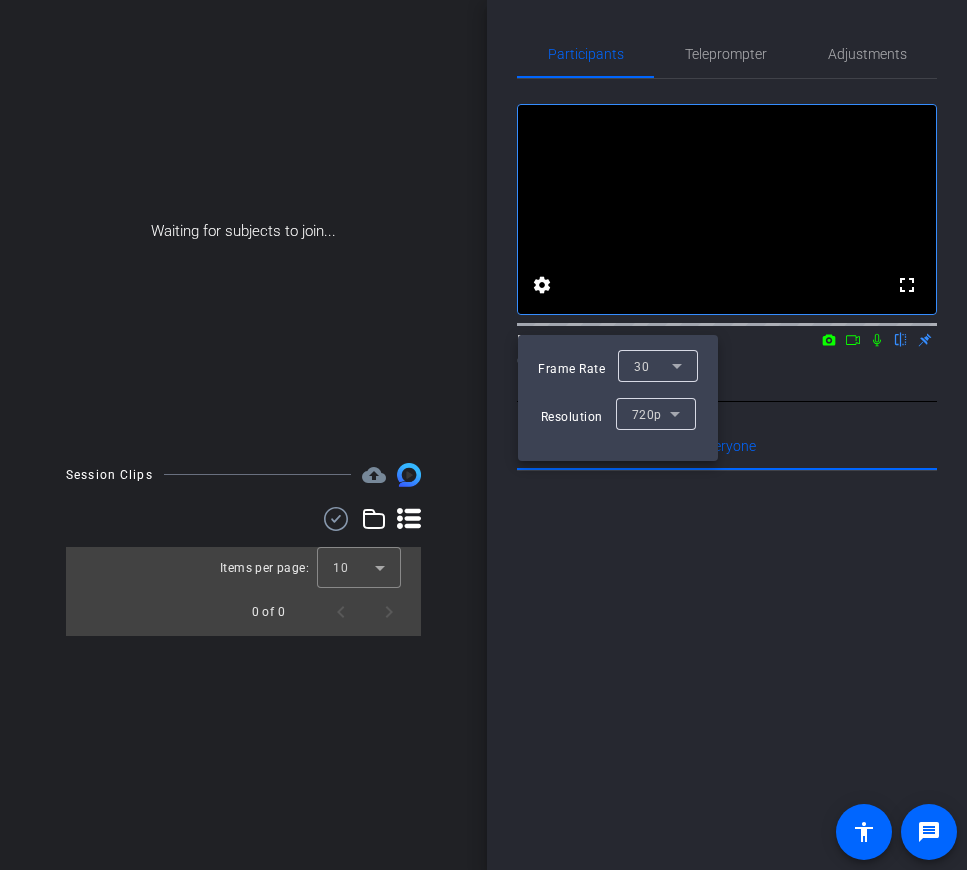 click at bounding box center (483, 435) 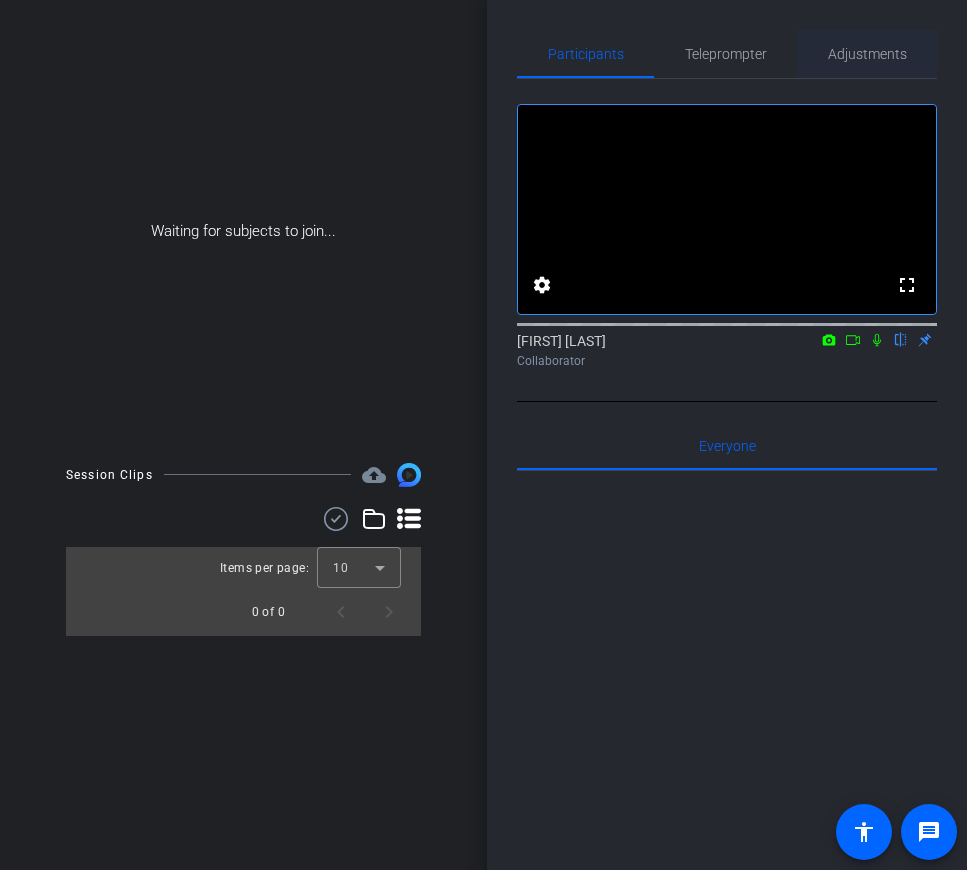 click on "Adjustments" at bounding box center (867, 54) 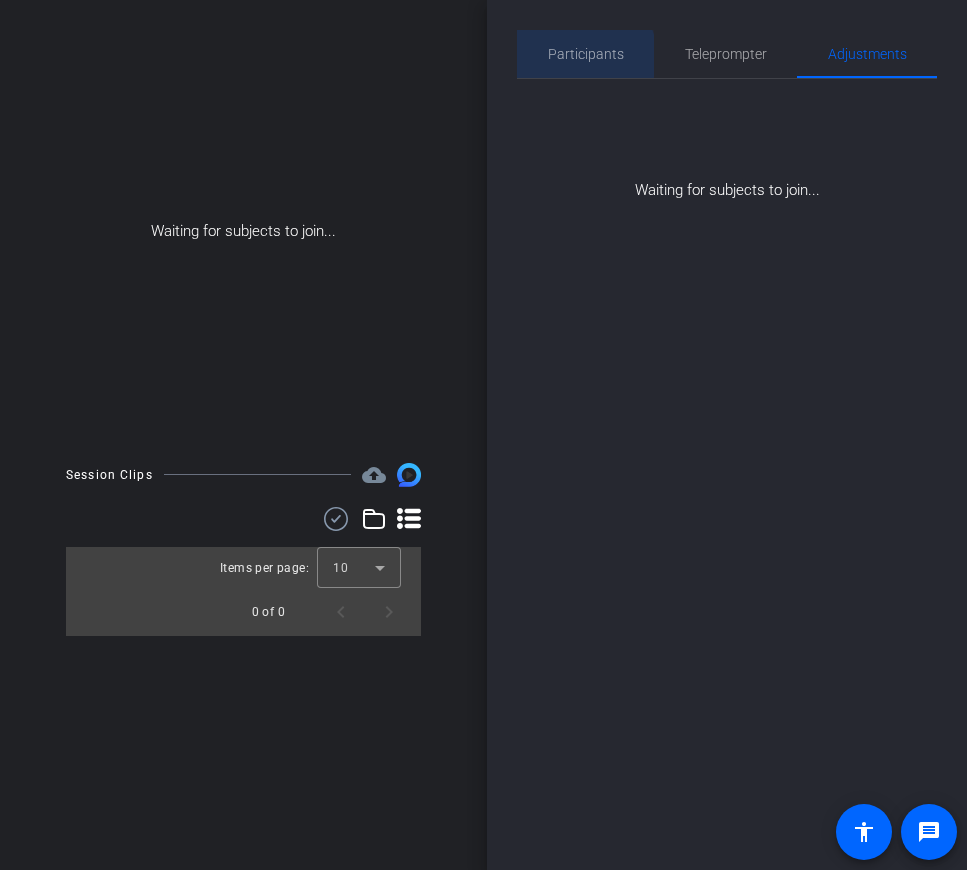 click on "Participants" at bounding box center (586, 54) 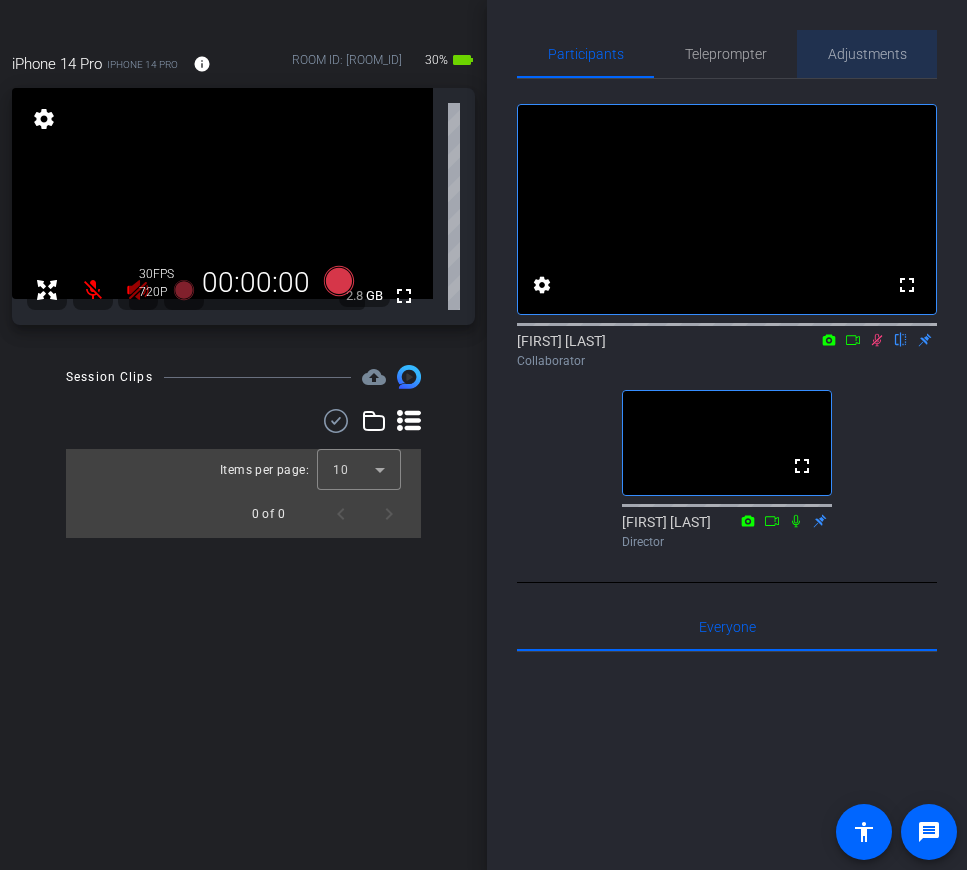 click on "Adjustments" at bounding box center [867, 54] 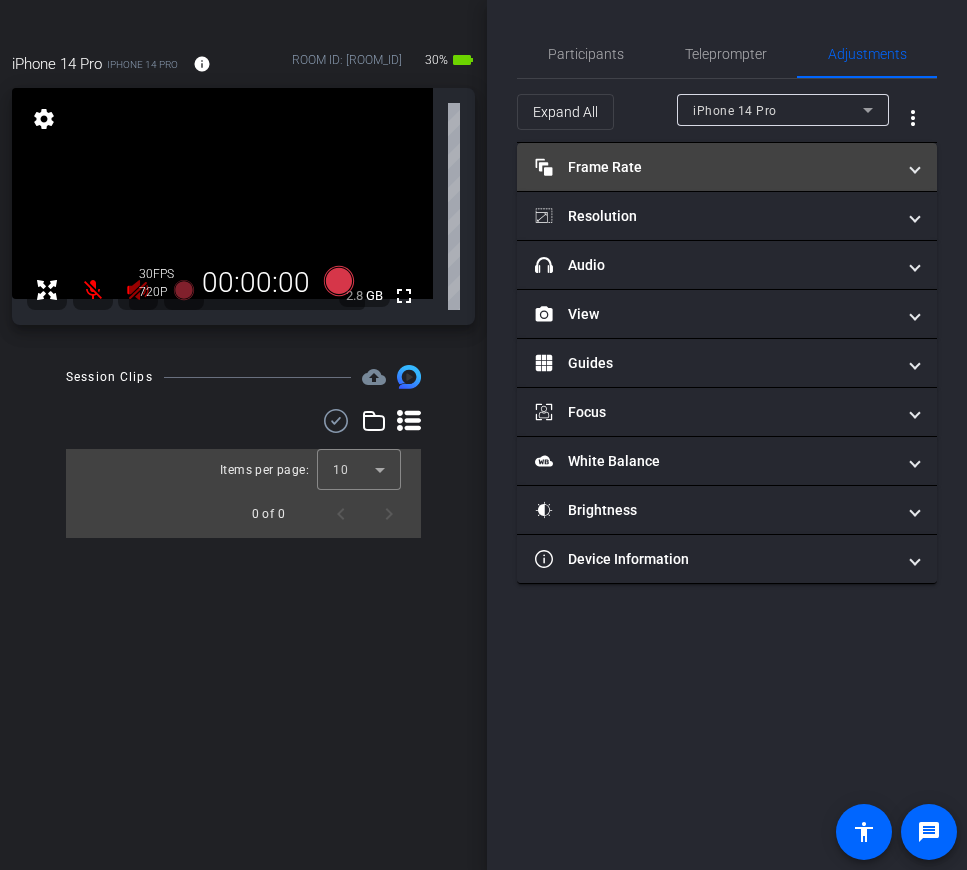 click on "Frame Rate
Frame Rate" at bounding box center [715, 167] 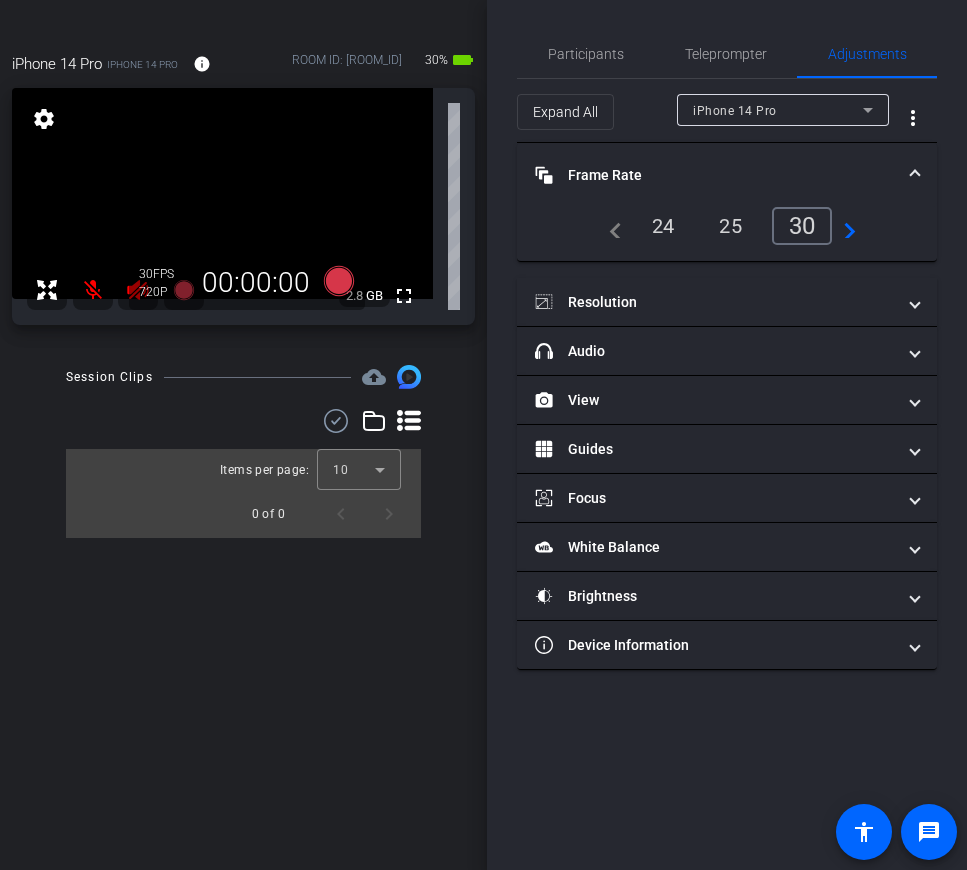 click on "Frame Rate
Frame Rate" at bounding box center [715, 175] 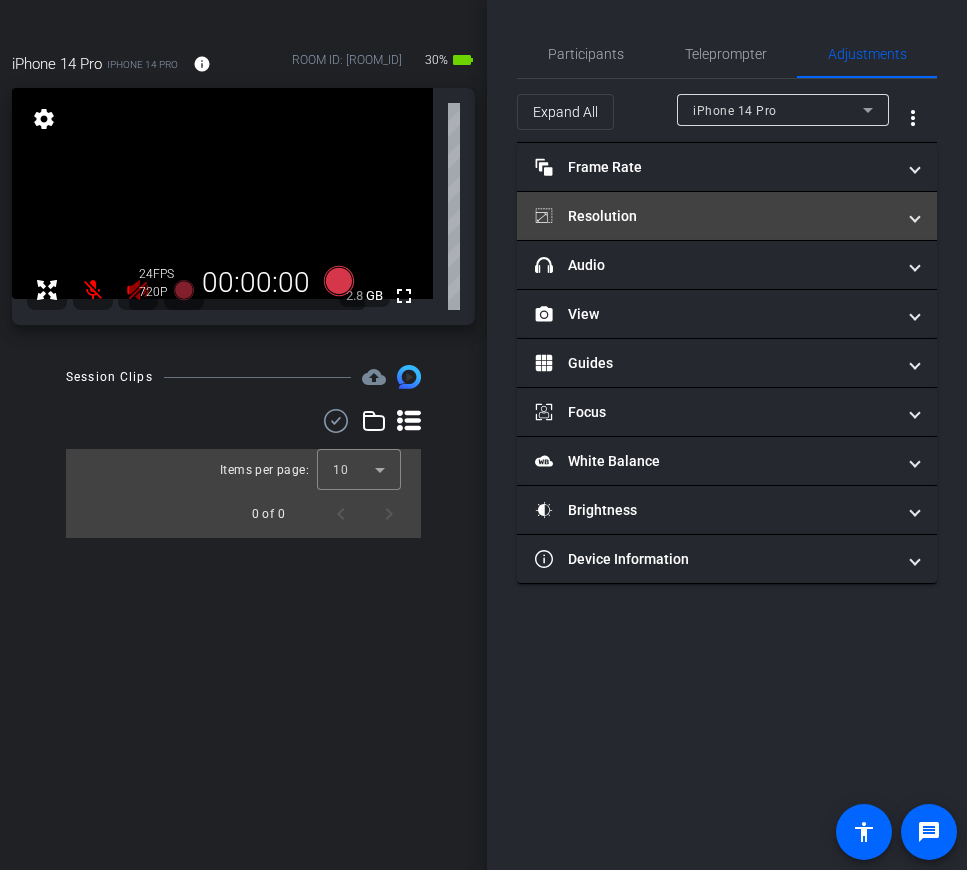 click on "Resolution" at bounding box center (727, 216) 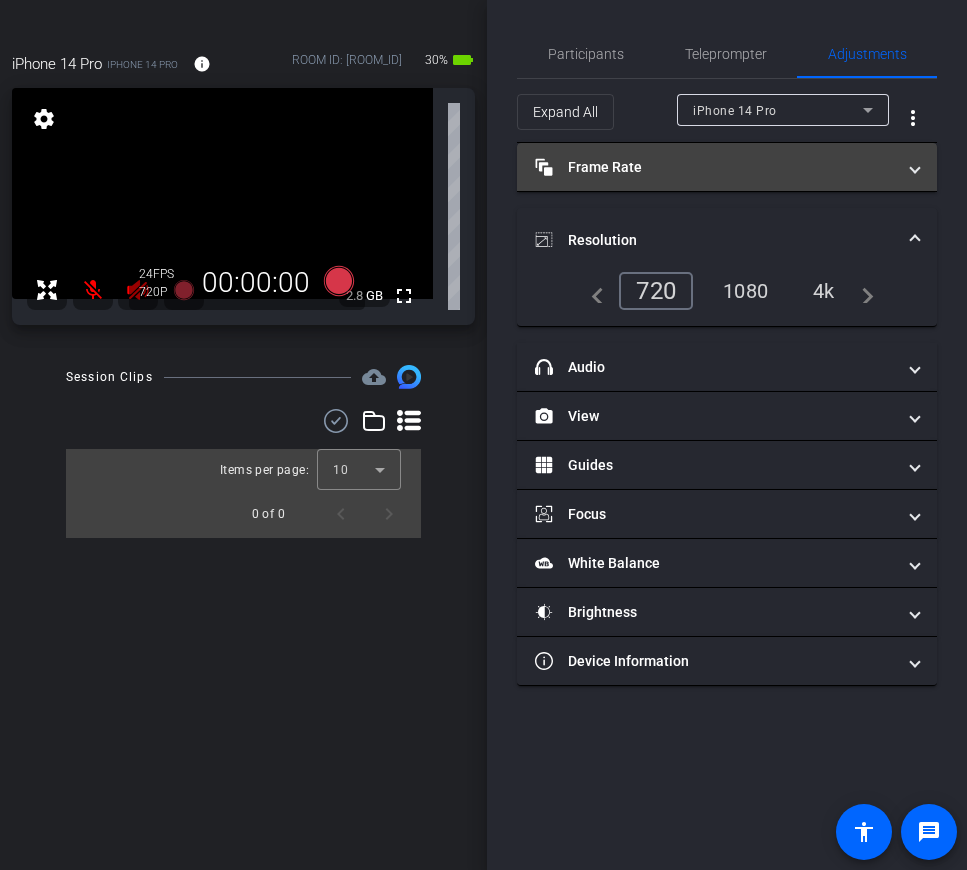 click on "Frame Rate
Frame Rate" at bounding box center [715, 167] 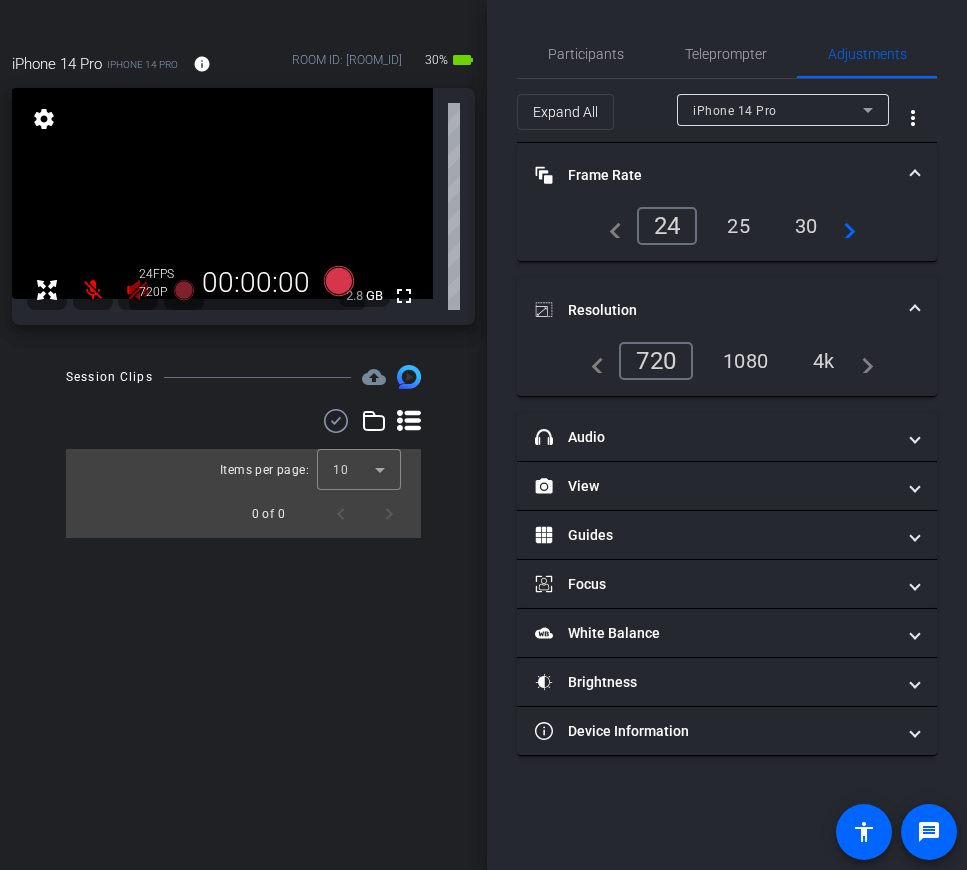click on "24" at bounding box center (667, 226) 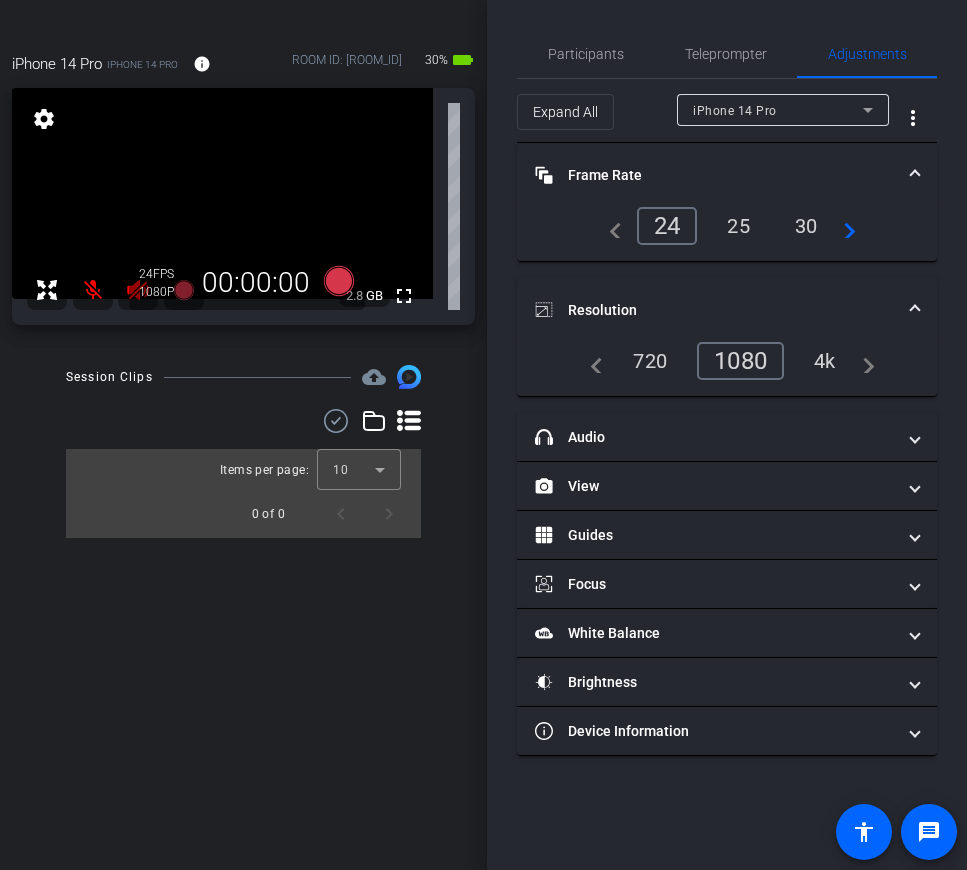 click on "Operation Homefront August  account_box grid_on  settings  info logout
iPhone 14 Pro iPhone 14 Pro info ROOM ID: [ROOM_ID] 30% battery_std fullscreen settings  2.8 GB
24 FPS  1080P   00:00:00
Session Clips   cloud_upload
Items per page:  10  0 of 0" at bounding box center (243, 435) 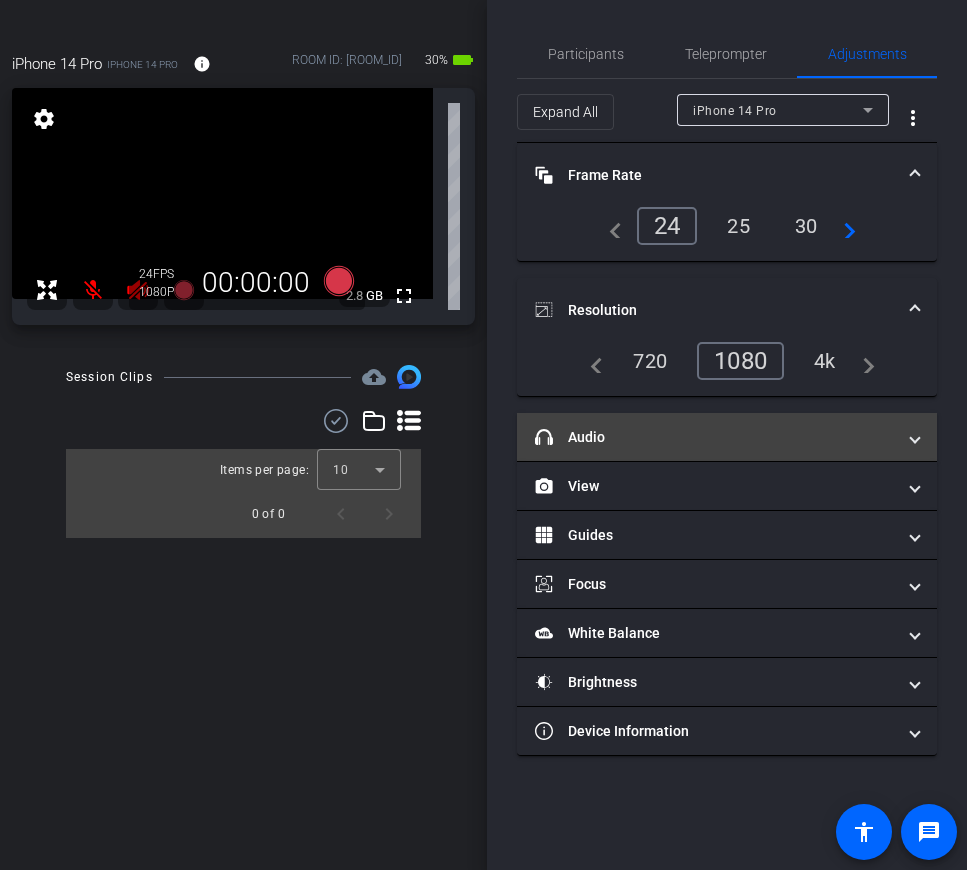 click on "headphone icon
Audio" at bounding box center [715, 437] 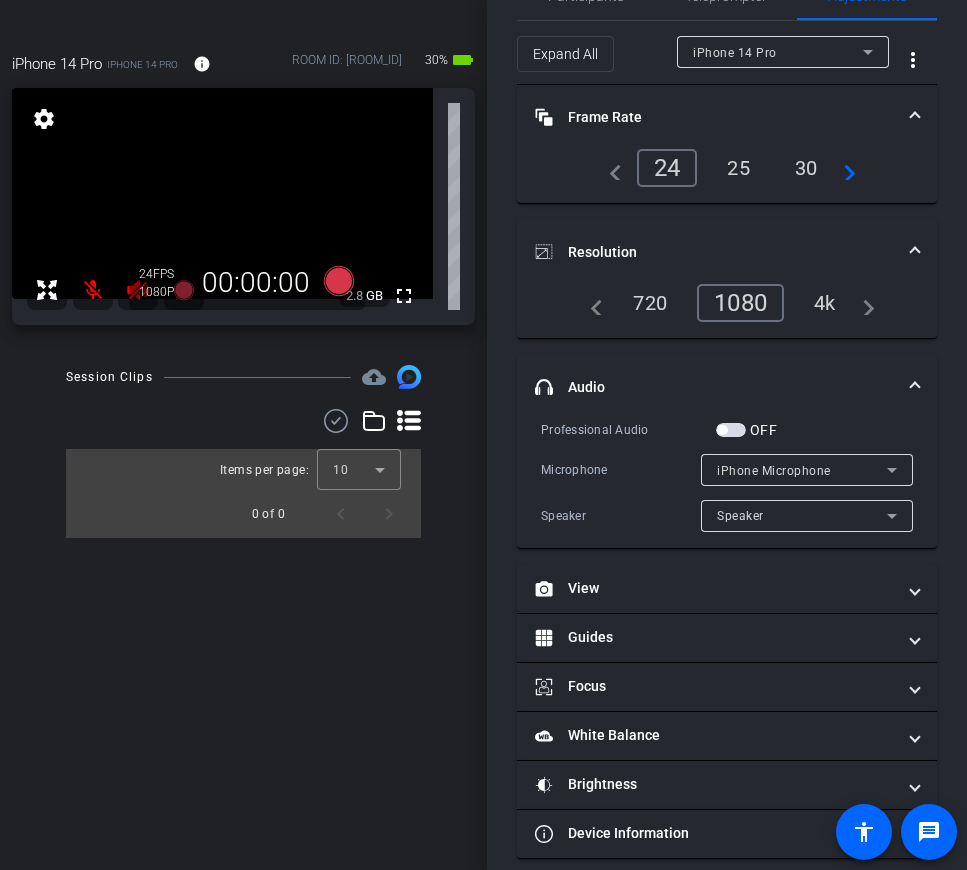 scroll, scrollTop: 76, scrollLeft: 0, axis: vertical 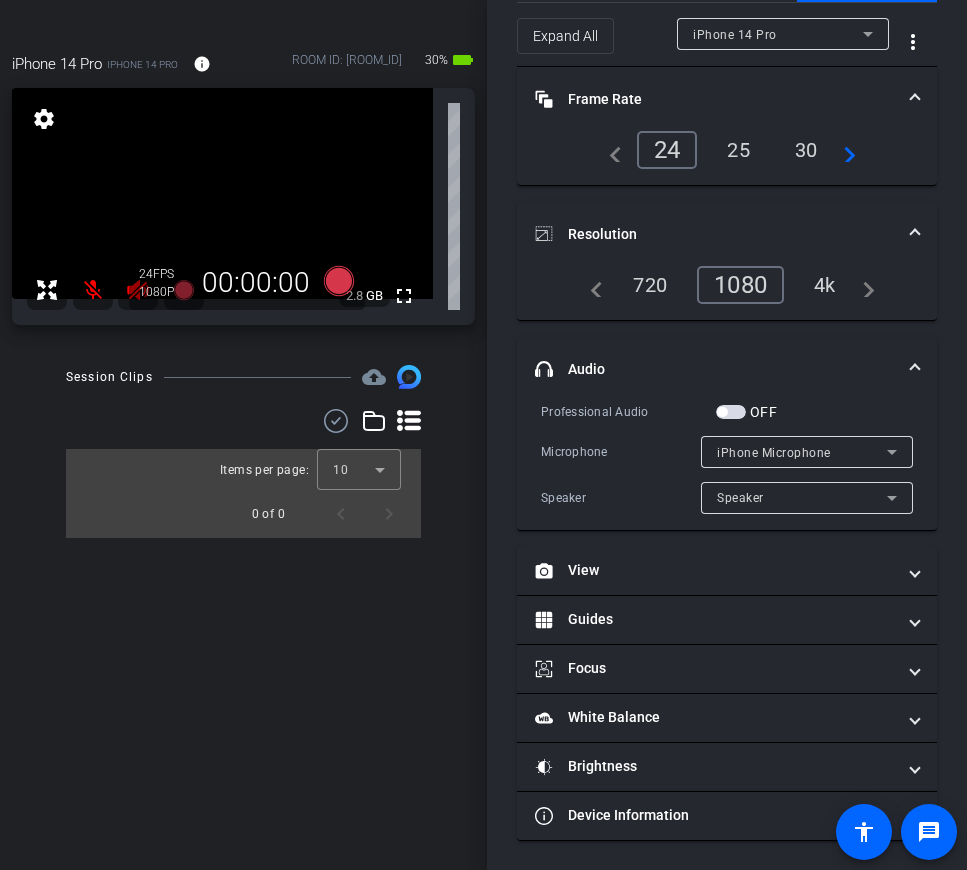click on "View" at bounding box center [727, 571] 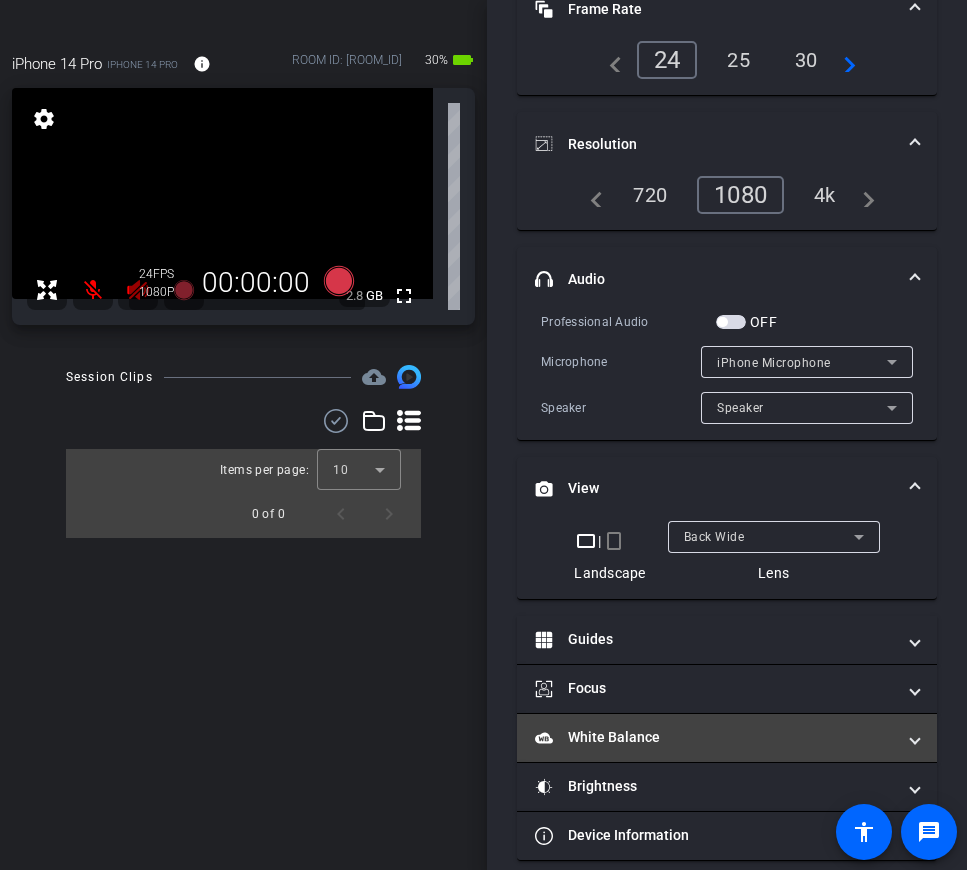 scroll, scrollTop: 186, scrollLeft: 0, axis: vertical 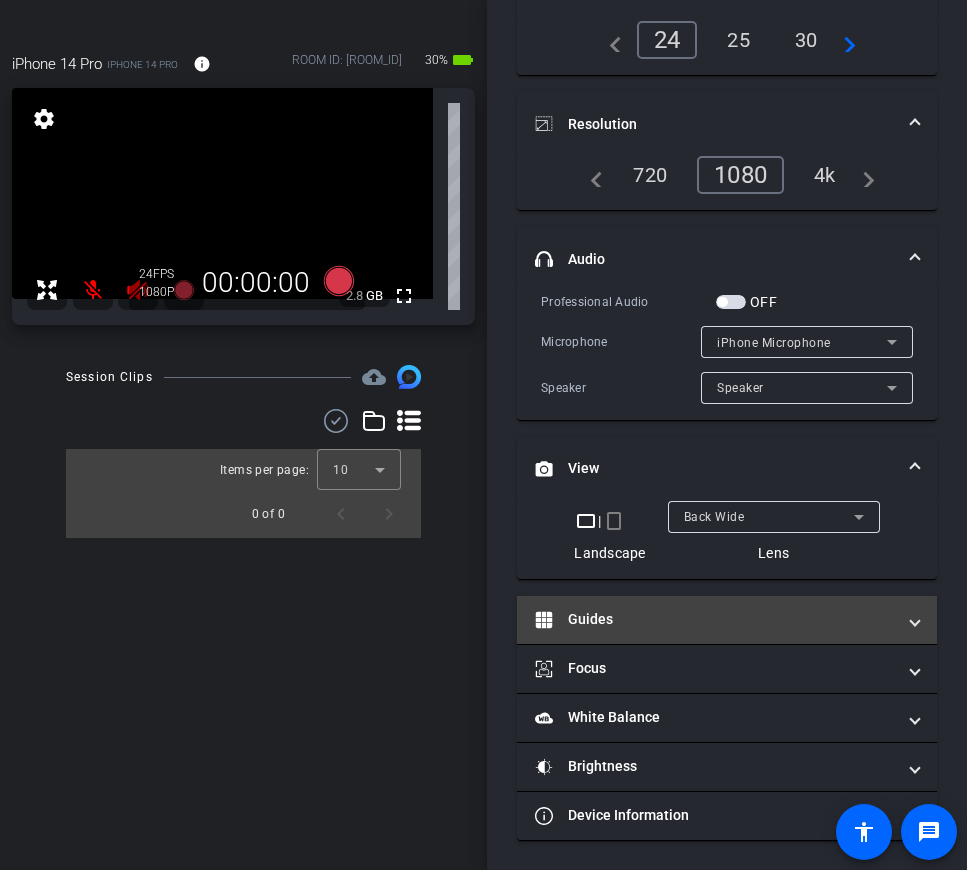 click on "Guides" at bounding box center (715, 619) 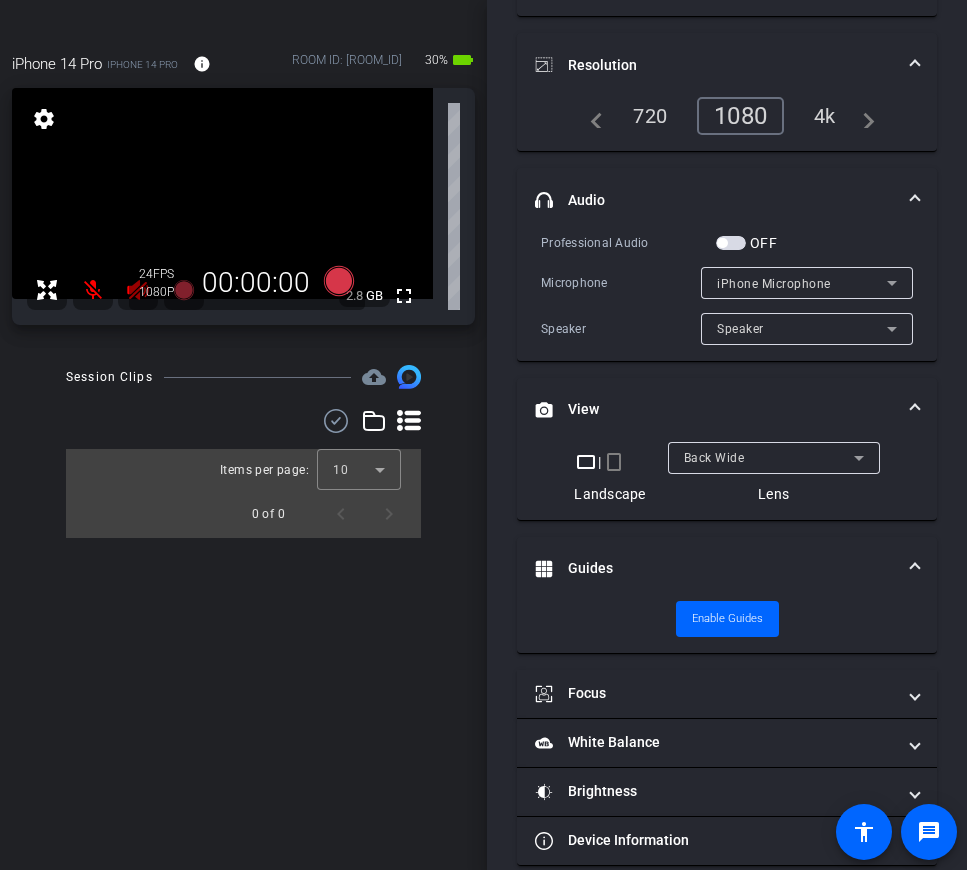 scroll, scrollTop: 270, scrollLeft: 0, axis: vertical 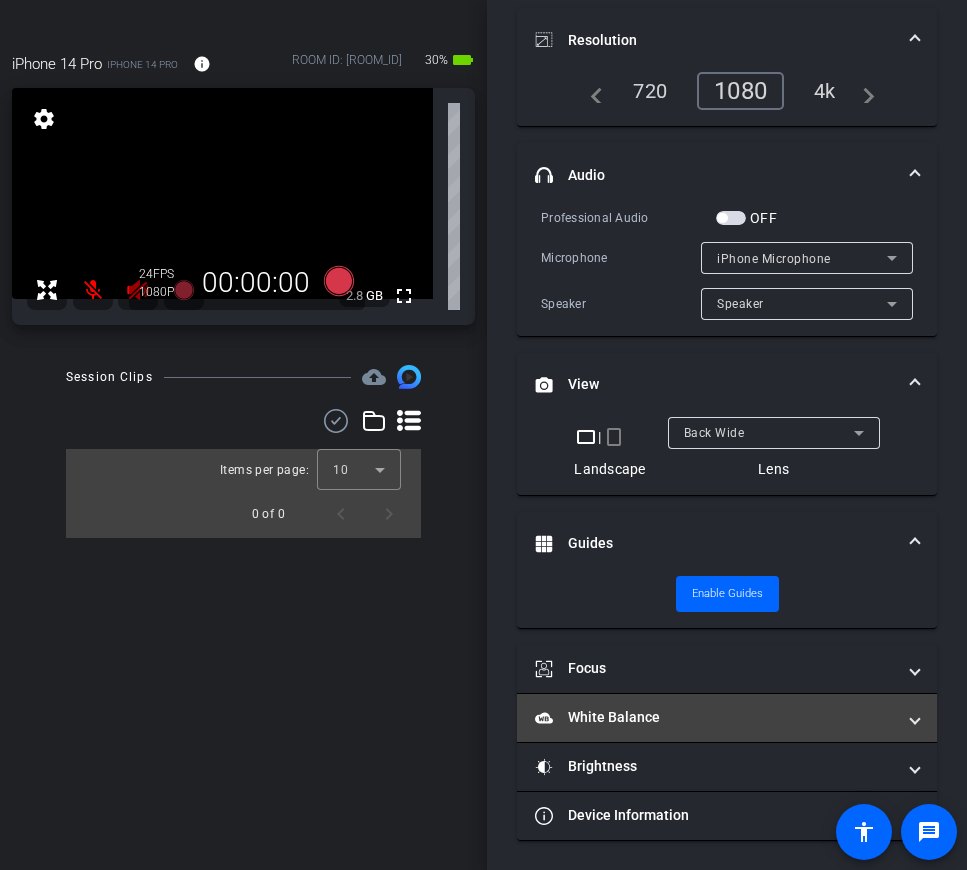 click on "White Balance
White Balance" at bounding box center [715, 717] 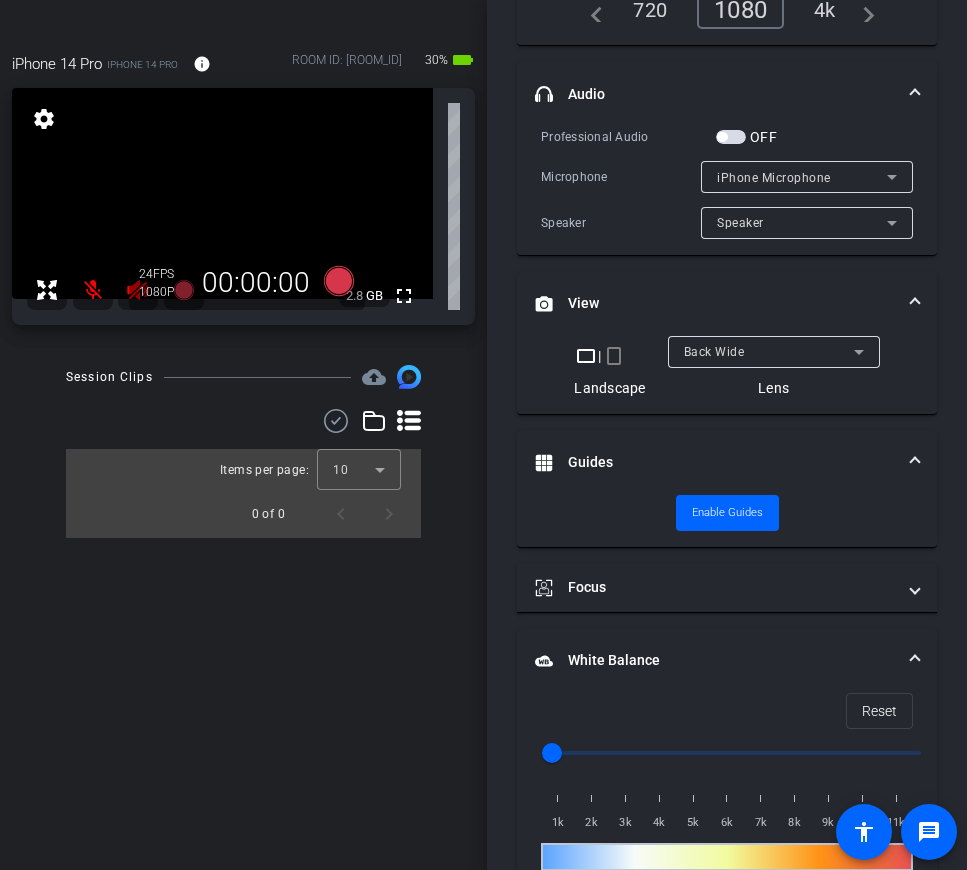 scroll, scrollTop: 353, scrollLeft: 0, axis: vertical 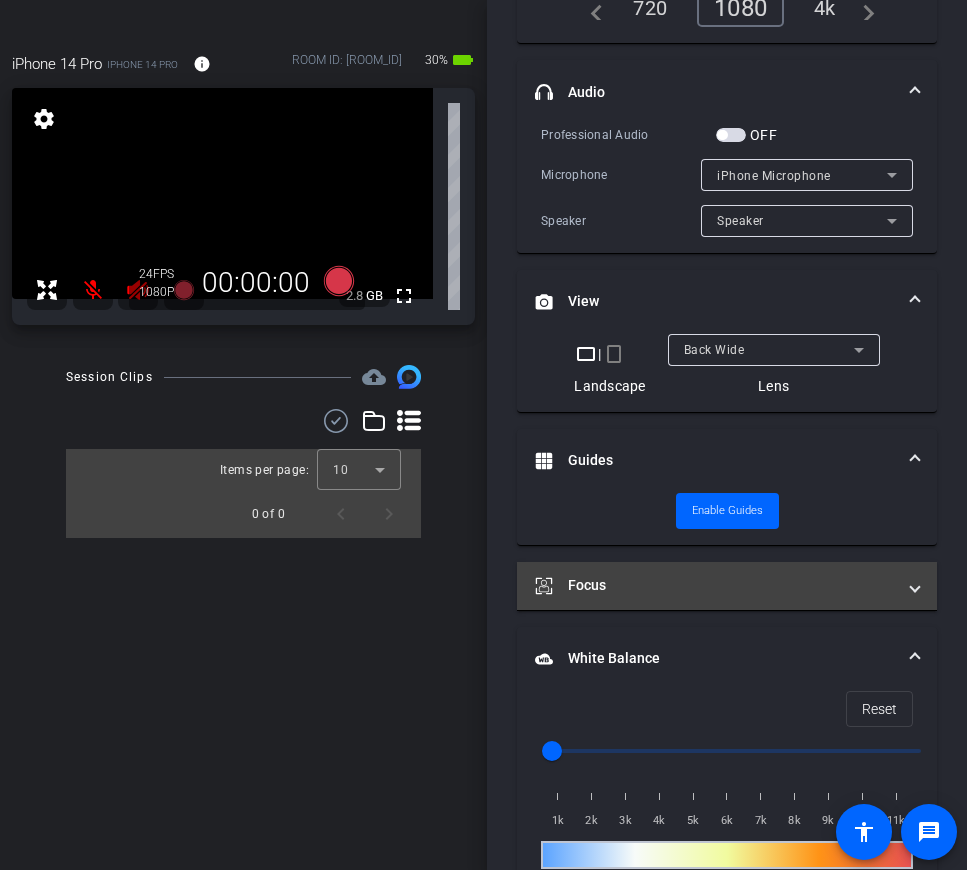 click on "Focus" at bounding box center [715, 585] 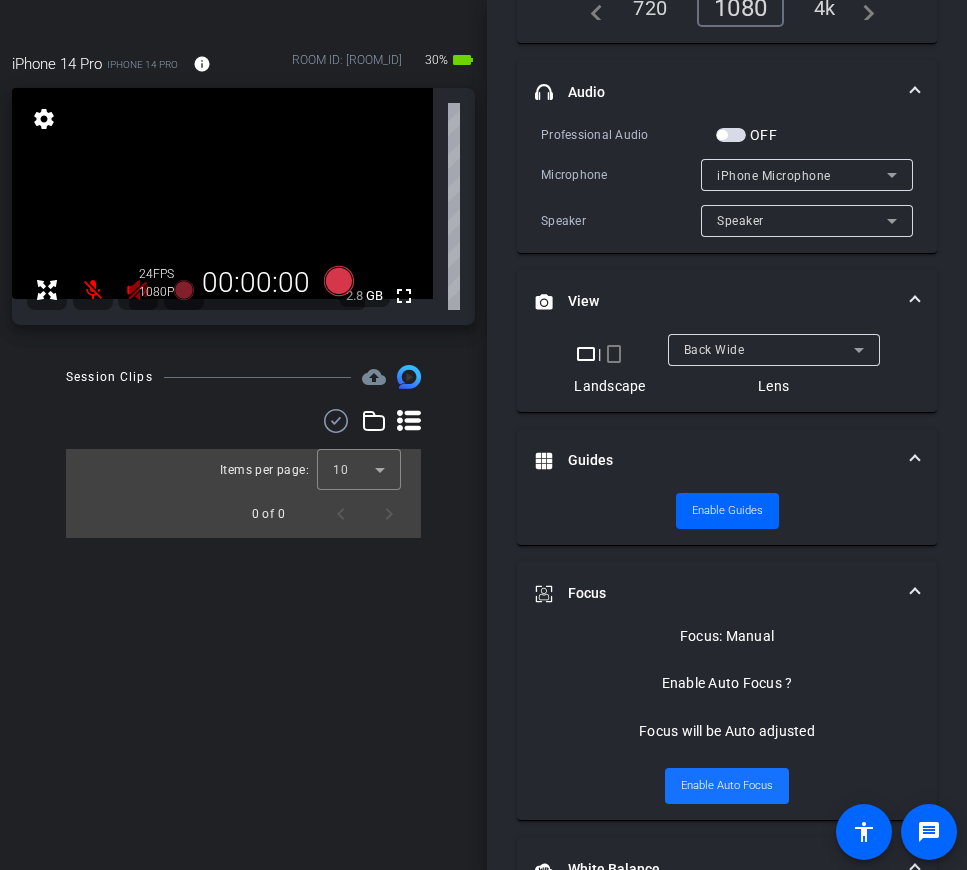 click on "Enable Auto Focus" at bounding box center [727, 786] 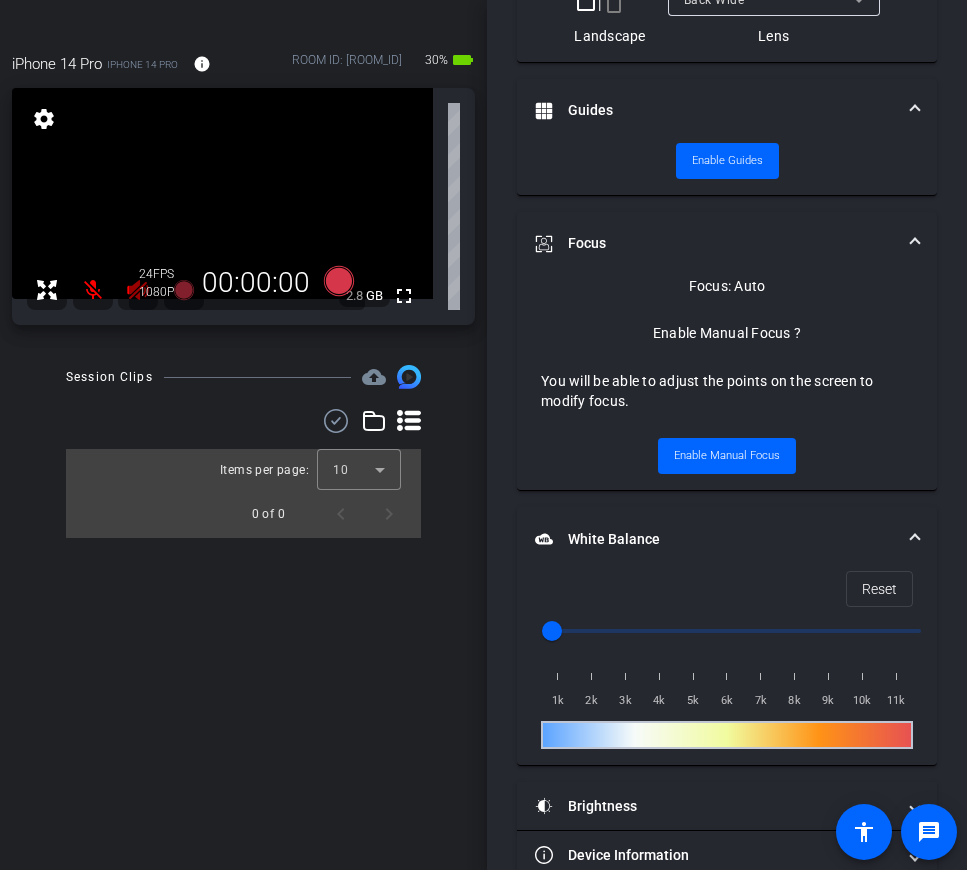 scroll, scrollTop: 743, scrollLeft: 0, axis: vertical 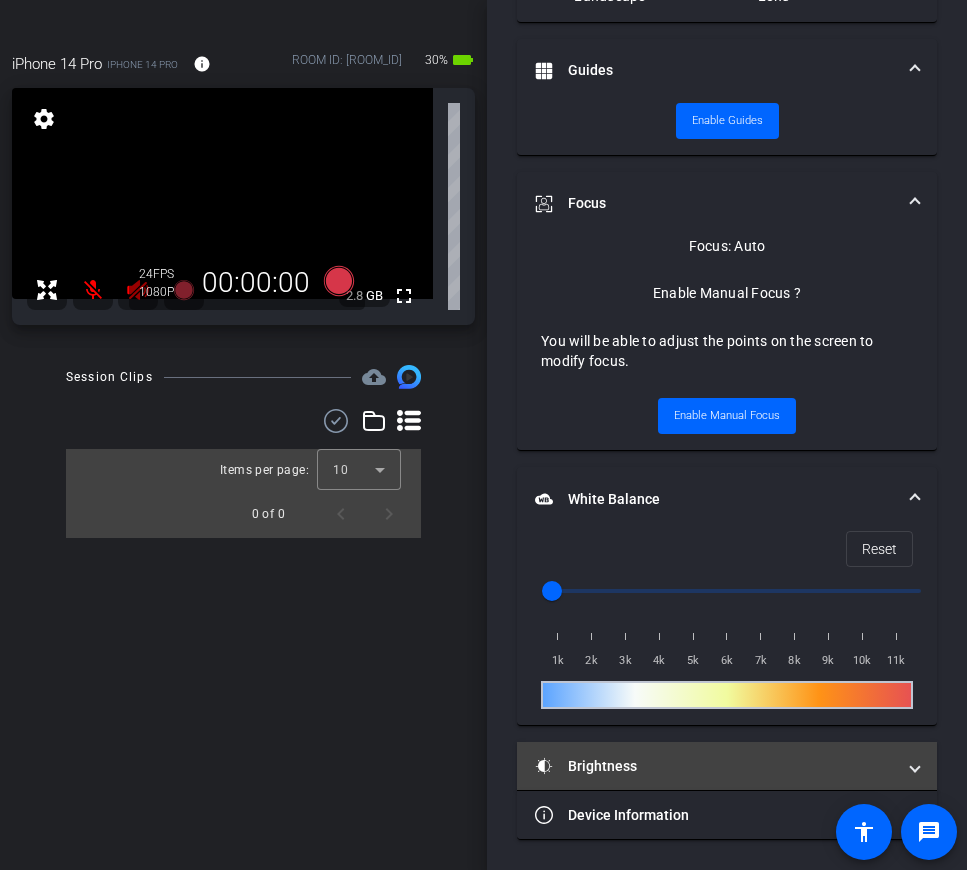 click on "Brightness" at bounding box center (715, 766) 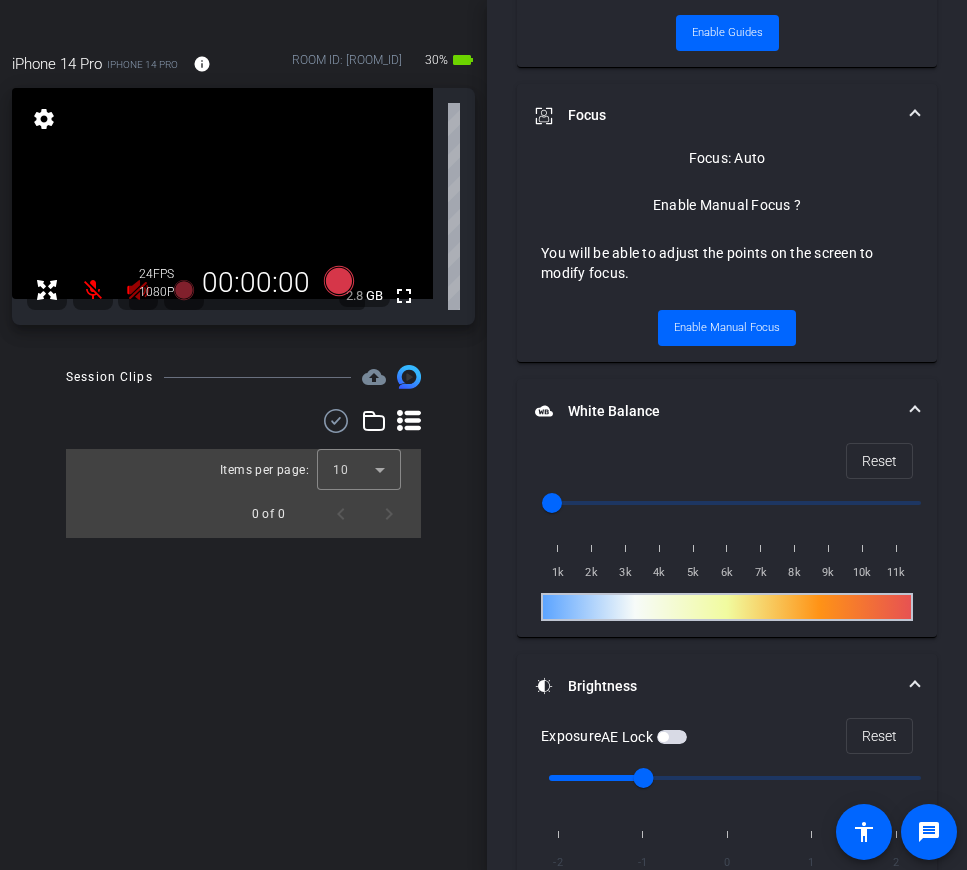 scroll, scrollTop: 846, scrollLeft: 0, axis: vertical 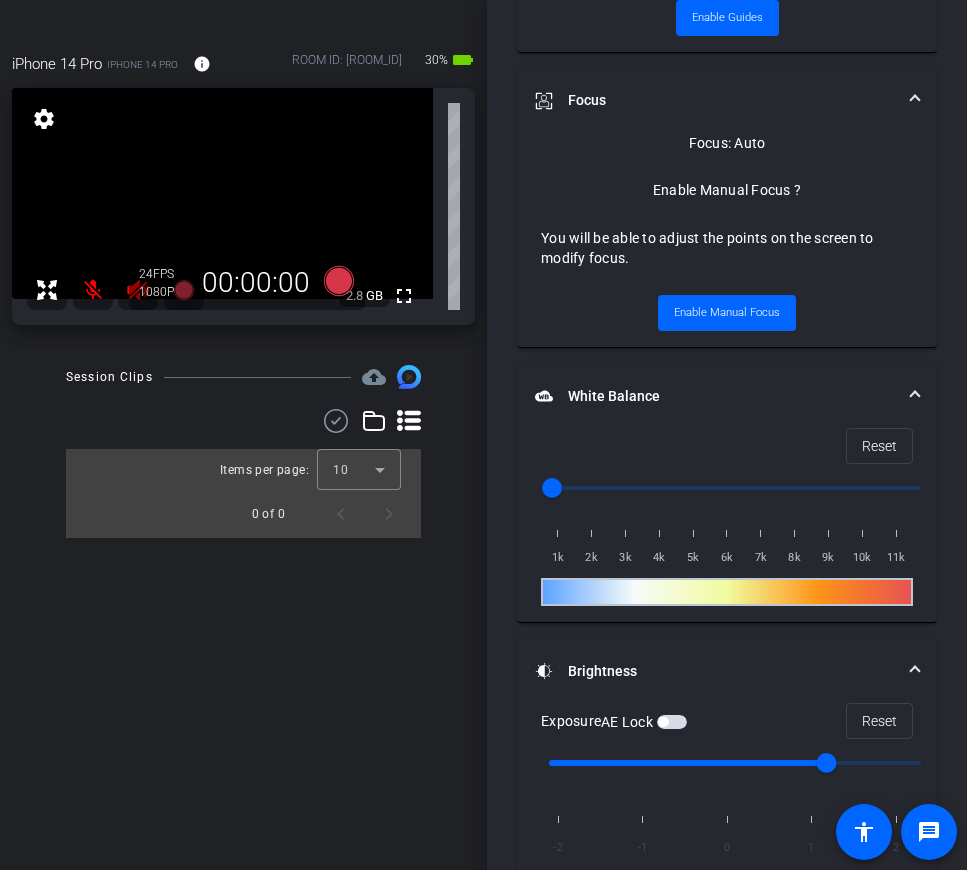type on "0" 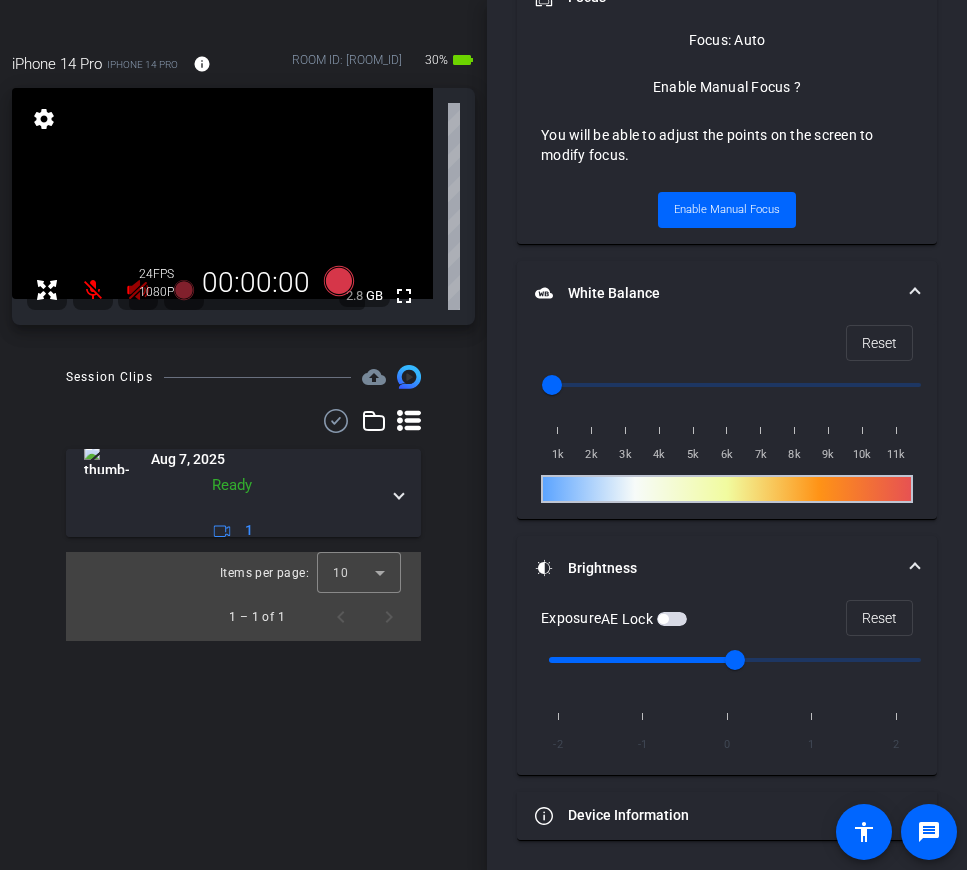 scroll, scrollTop: 0, scrollLeft: 0, axis: both 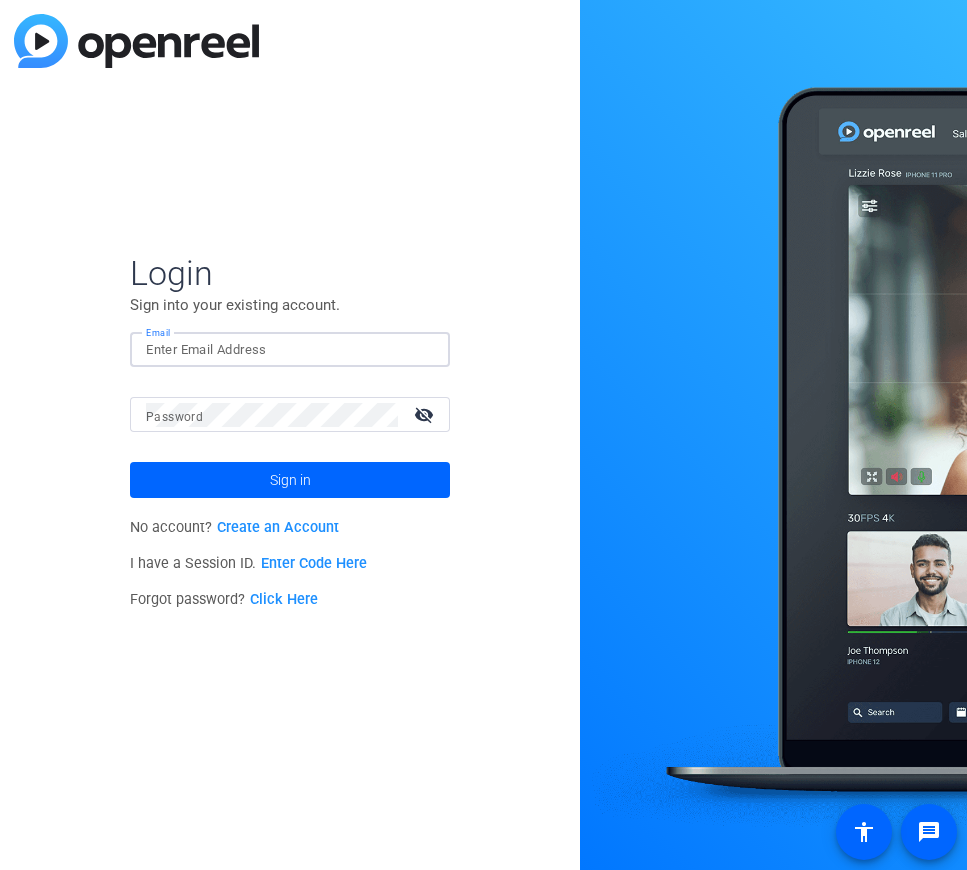 click on "Email" at bounding box center [290, 350] 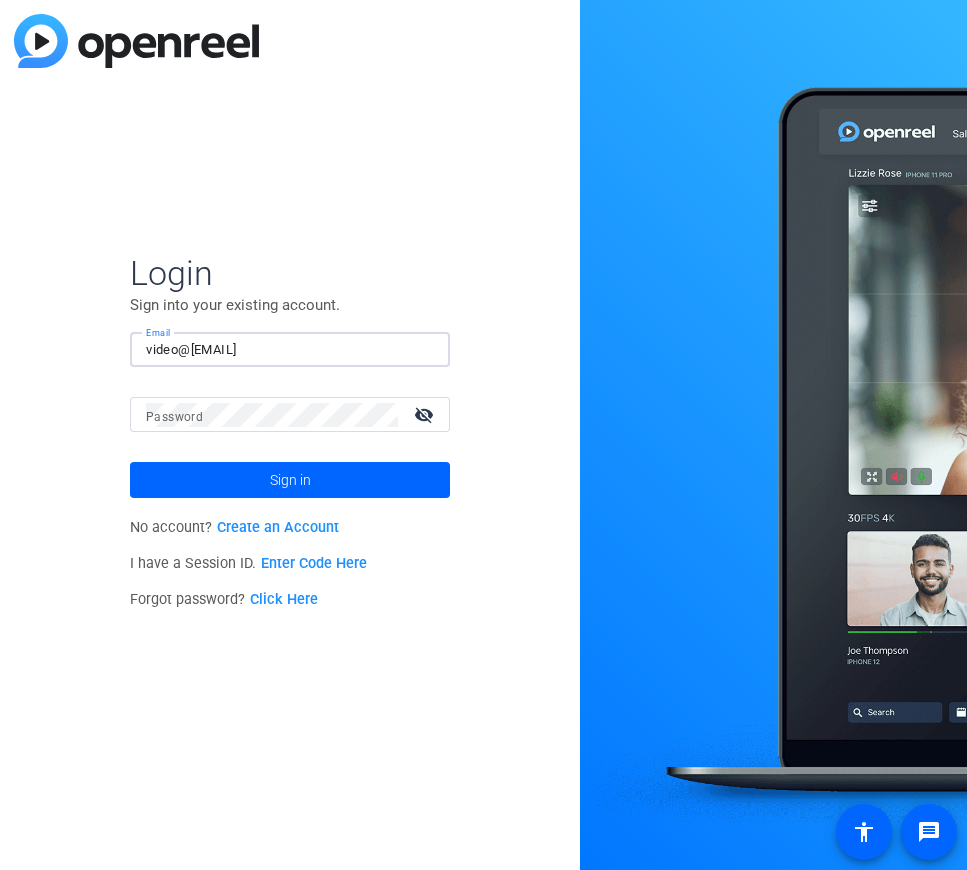click on "video@gsmbitstrategies.com" at bounding box center [290, 350] 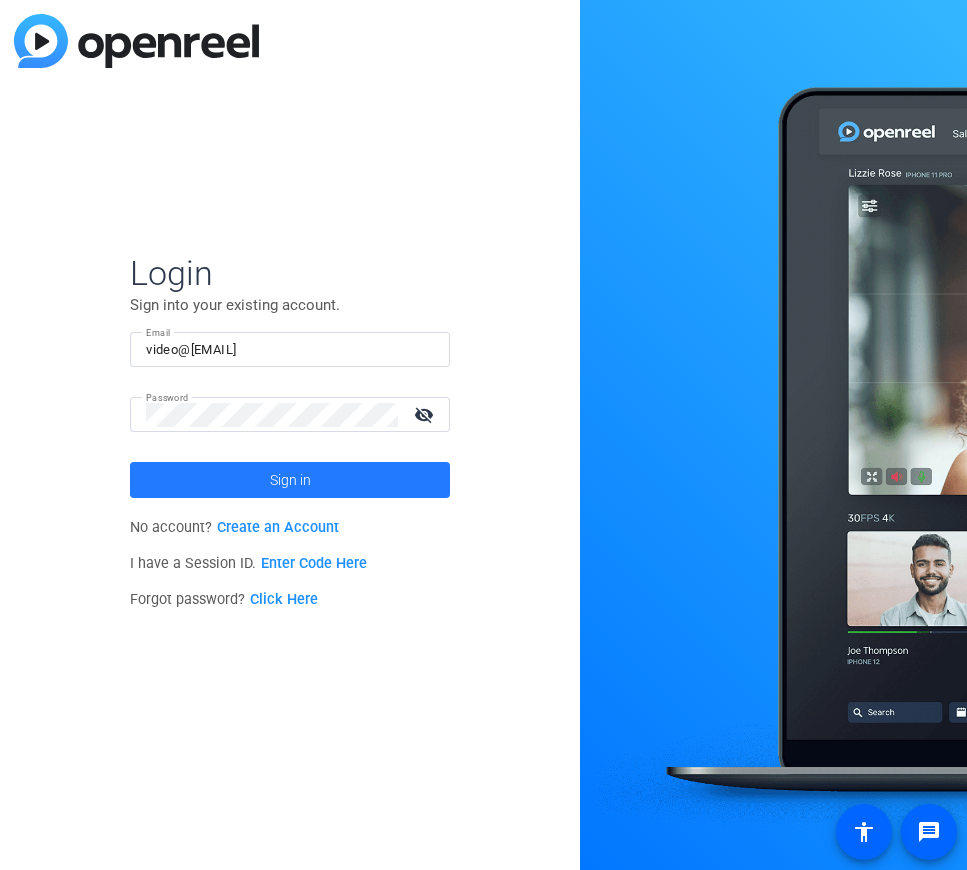click 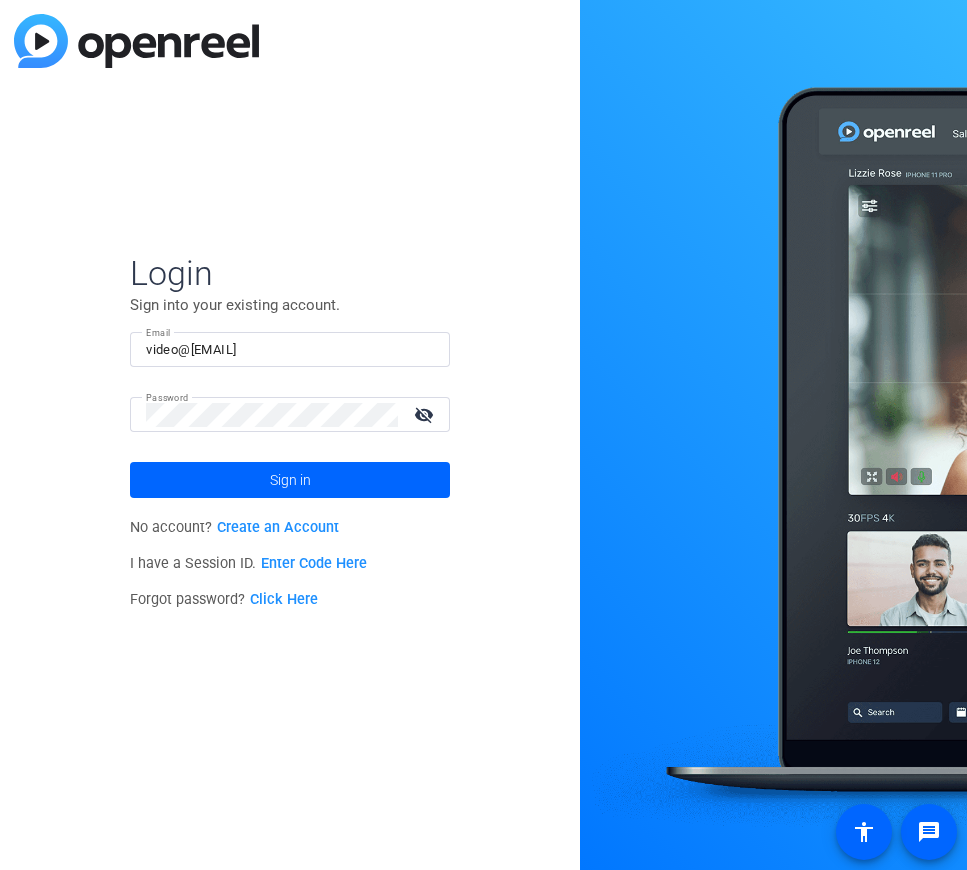 click on "visibility_off" 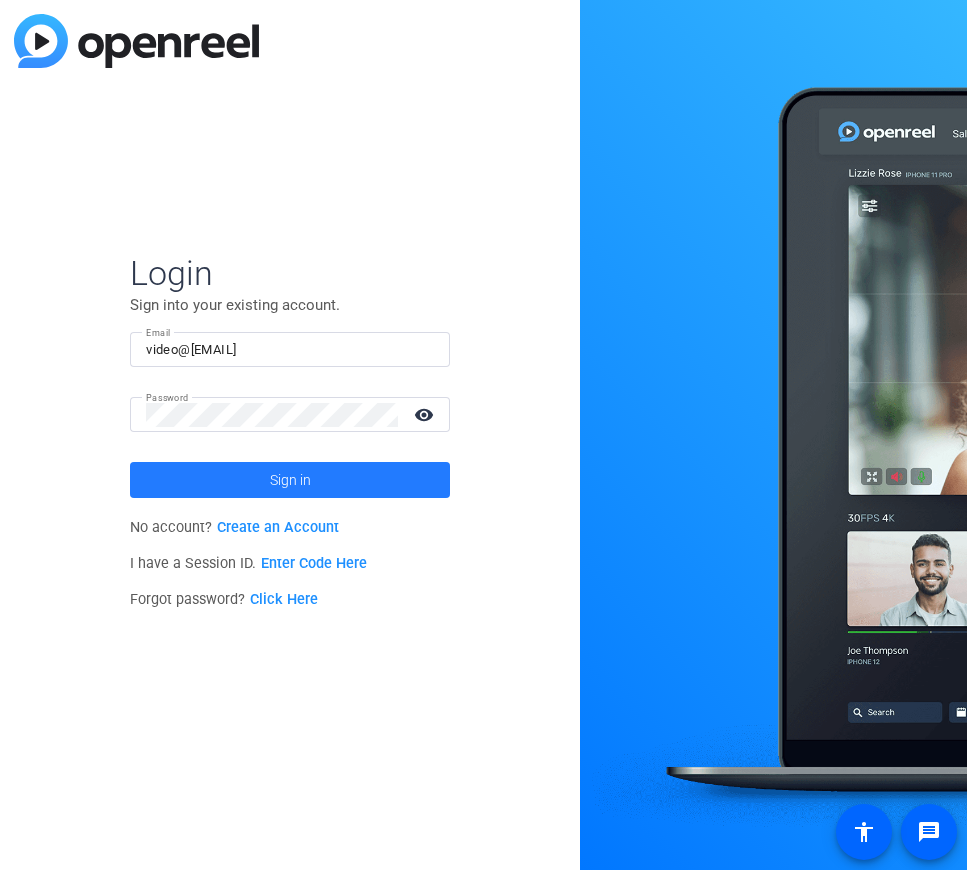 click 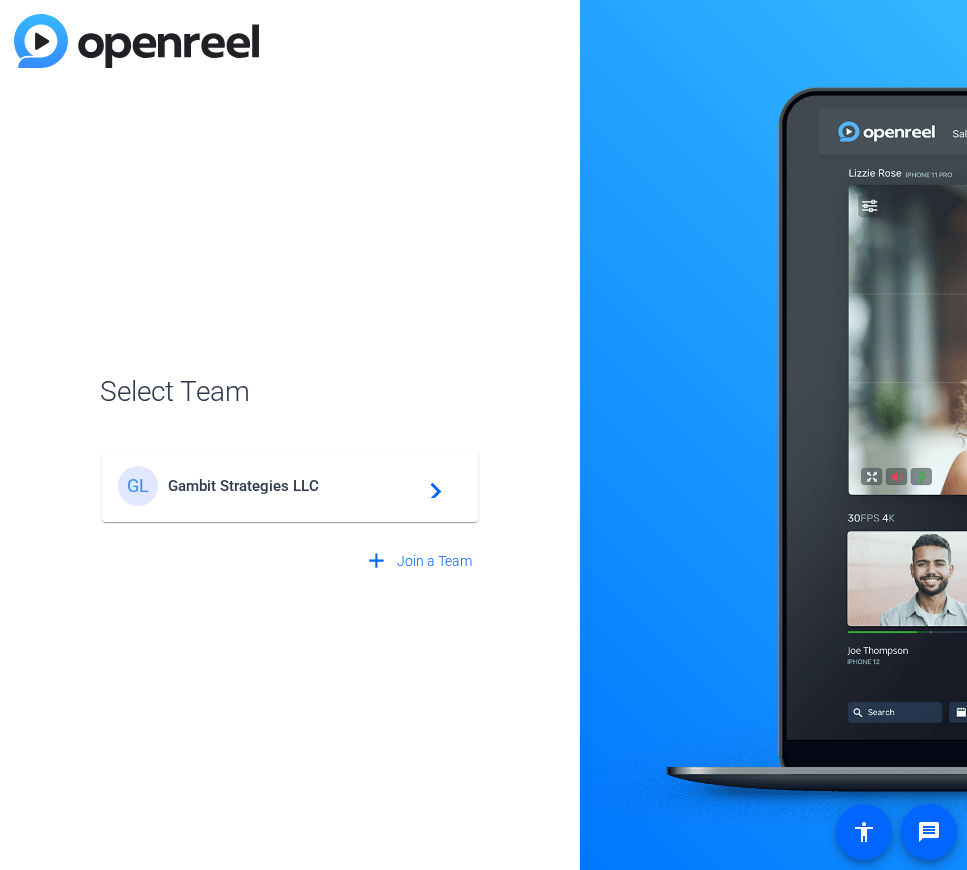 click on "Gambit Strategies LLC" 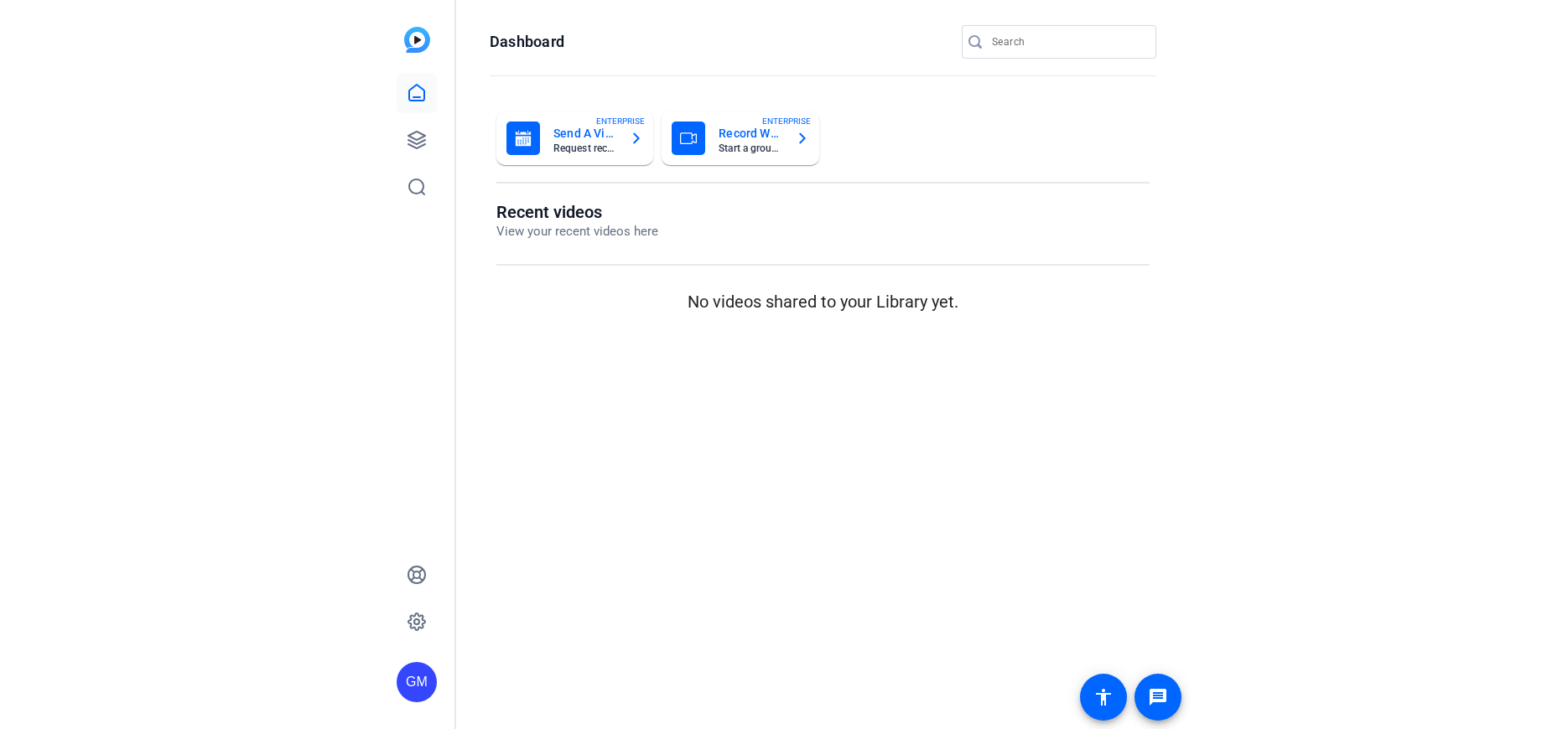 scroll, scrollTop: 0, scrollLeft: 0, axis: both 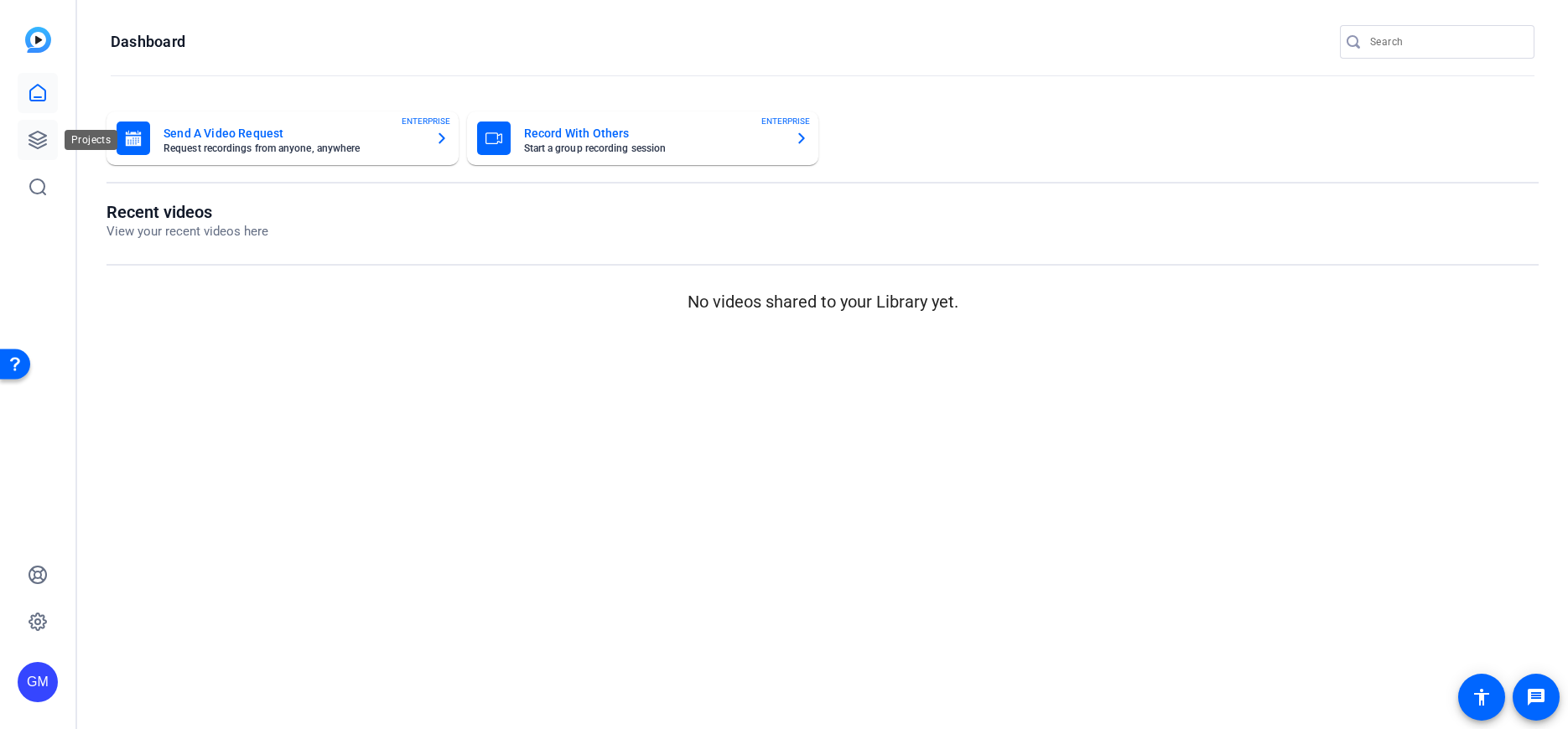 click 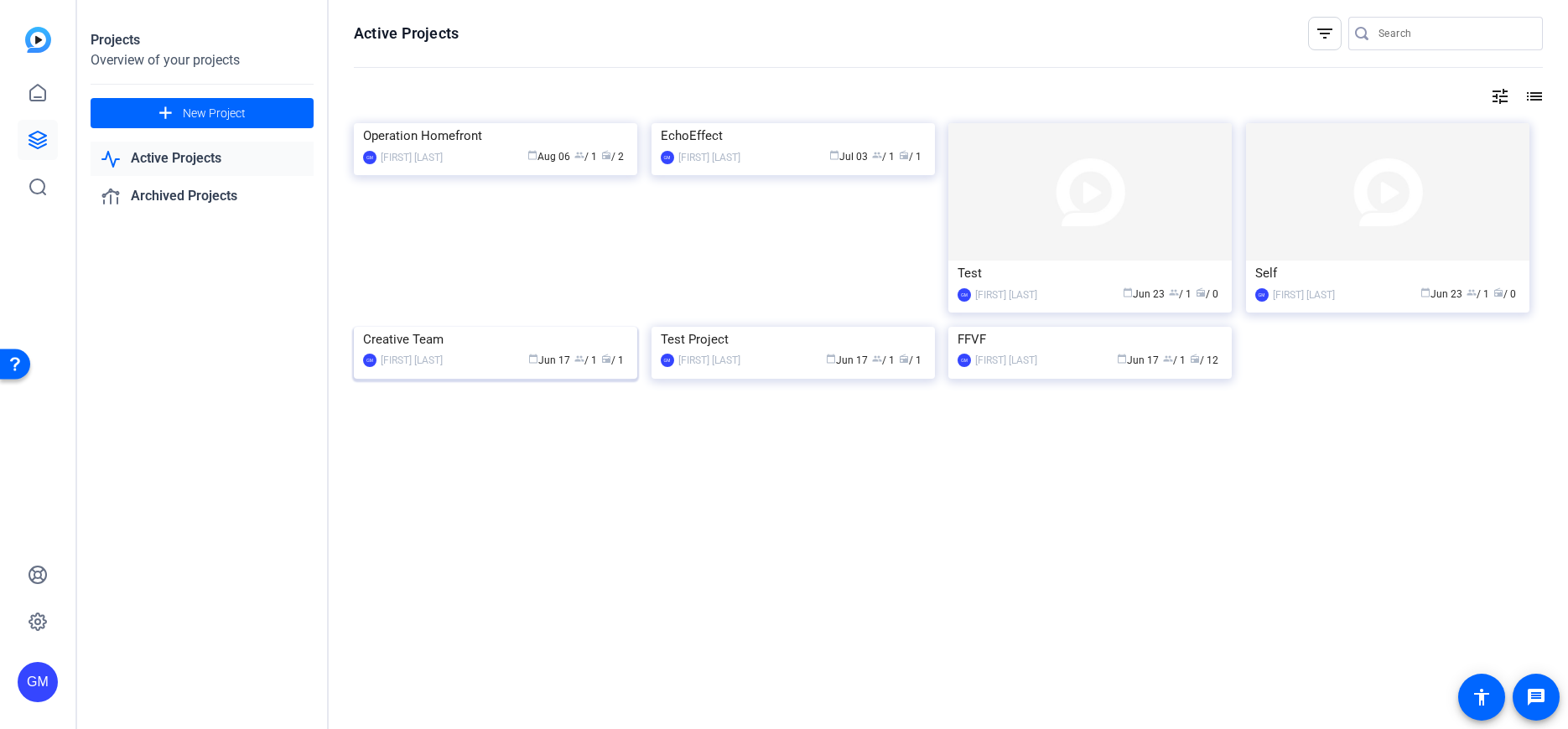 click 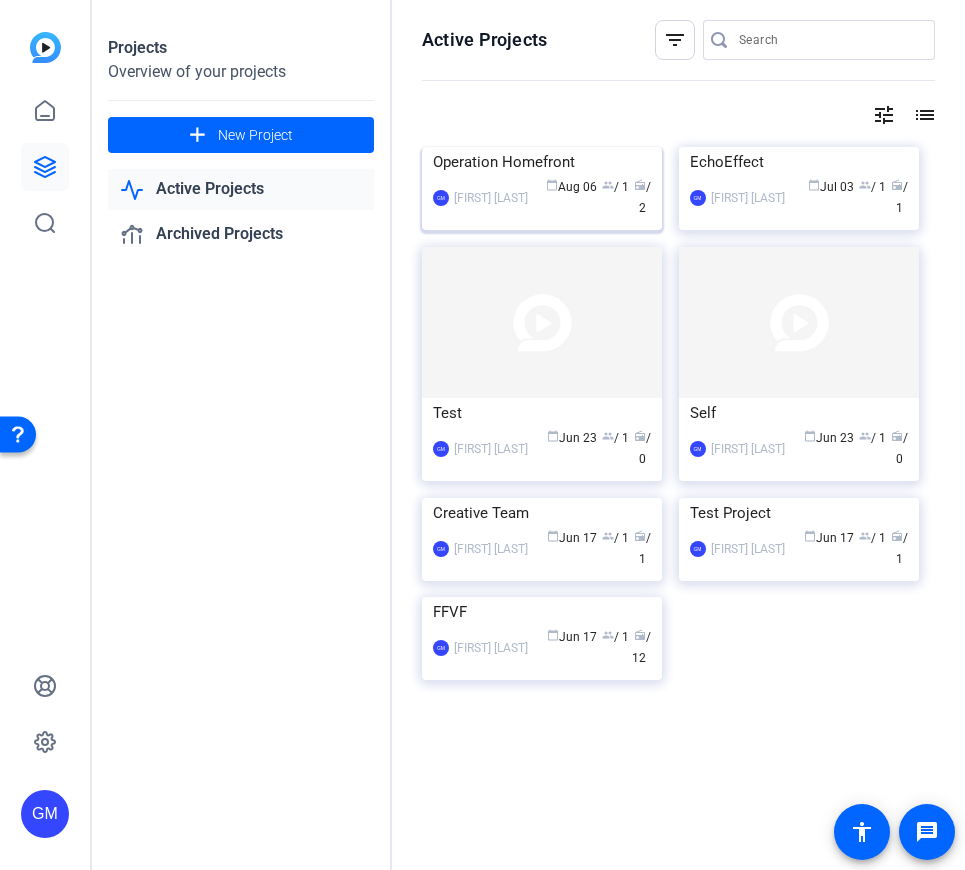 click on "GM  Germain McCarthy calendar_today  Aug 06  group  / 1  radio  / 2" 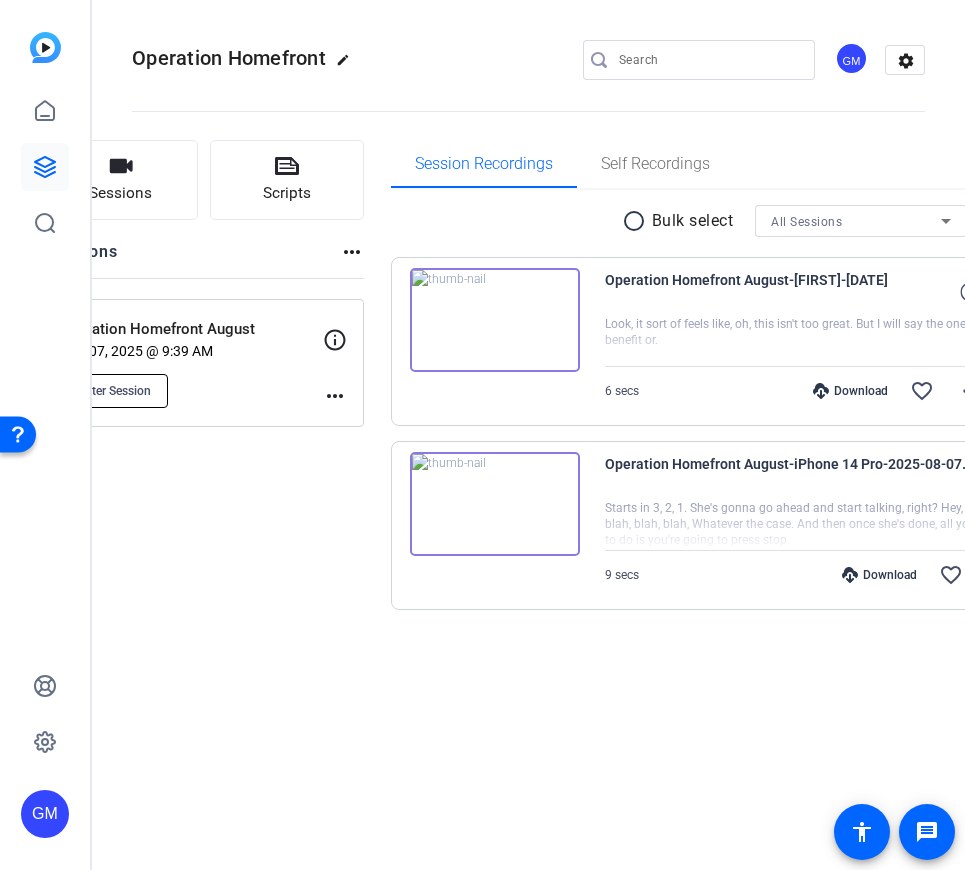 click on "Enter Session" 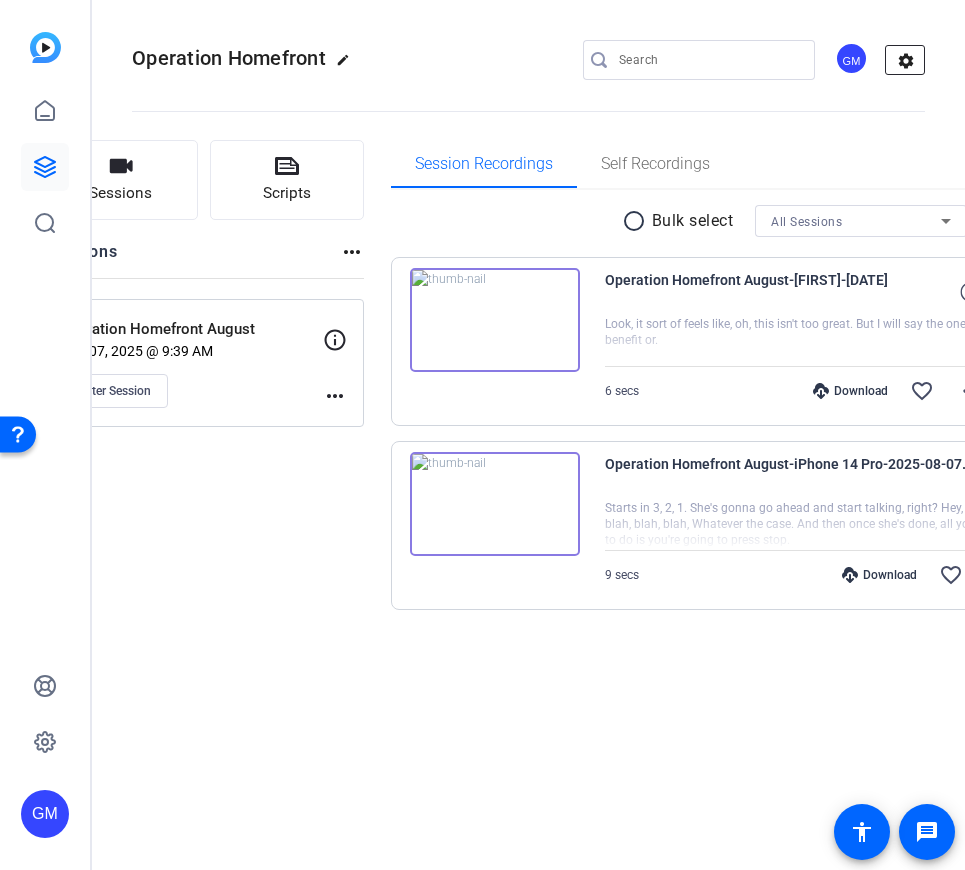click on "settings" 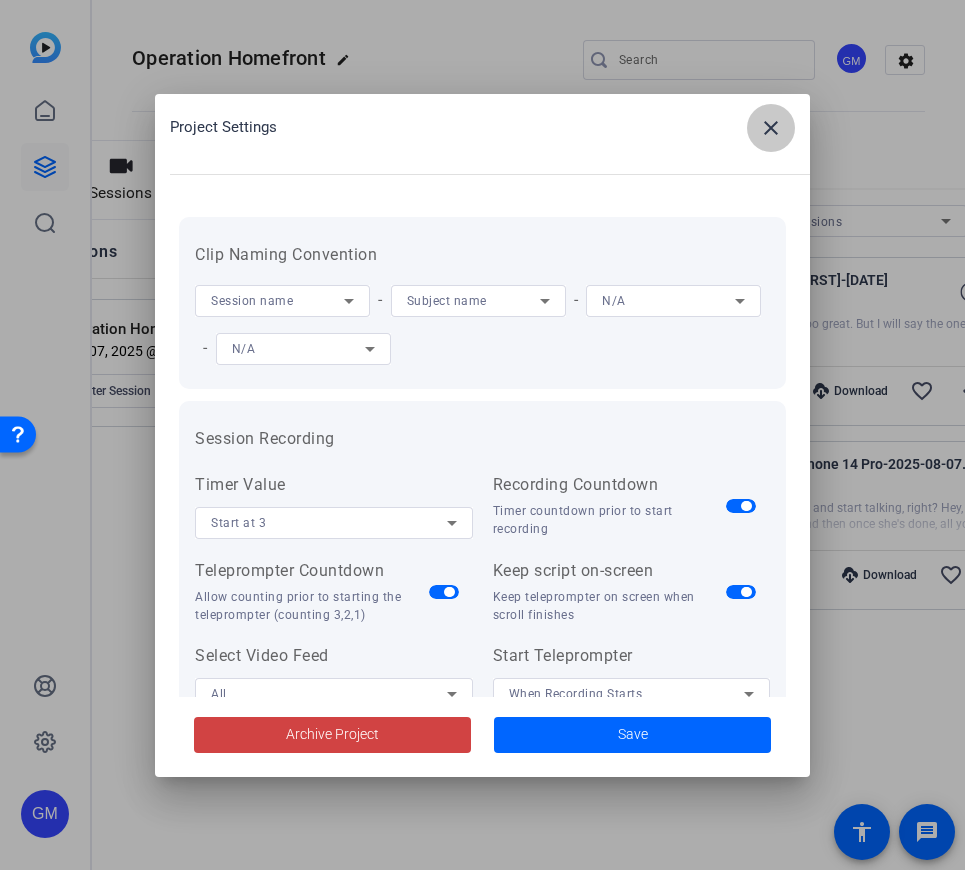 click at bounding box center [771, 128] 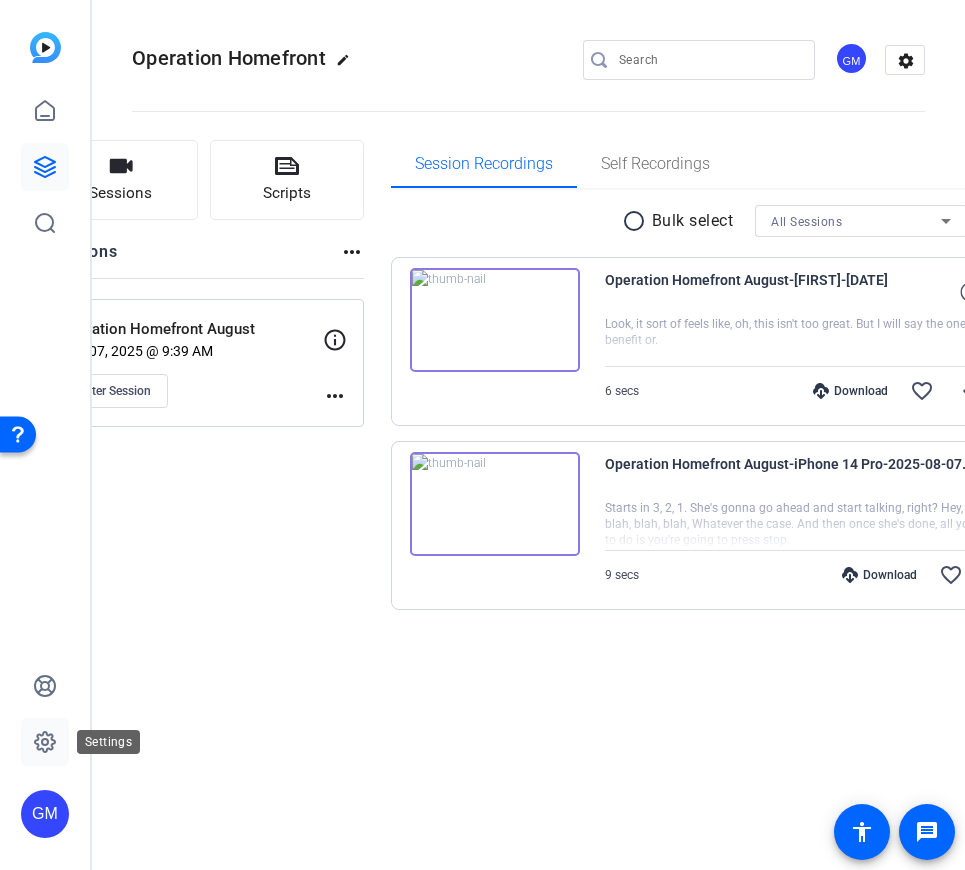 click 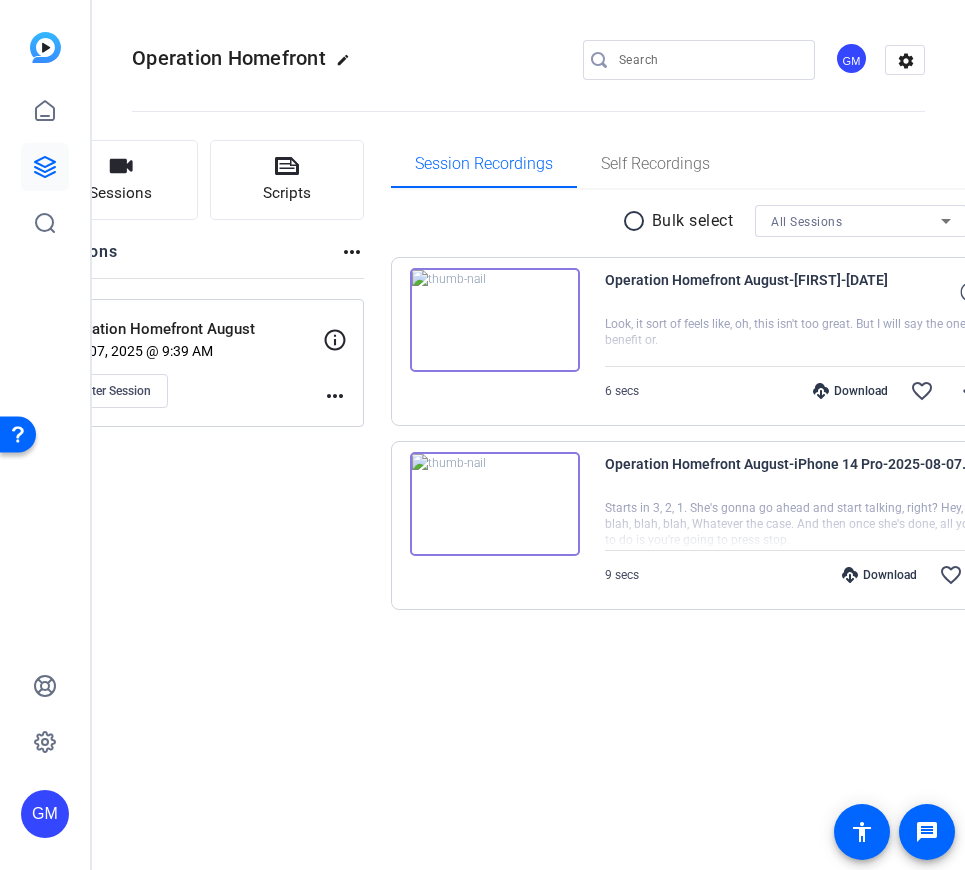 click on "more_horiz" 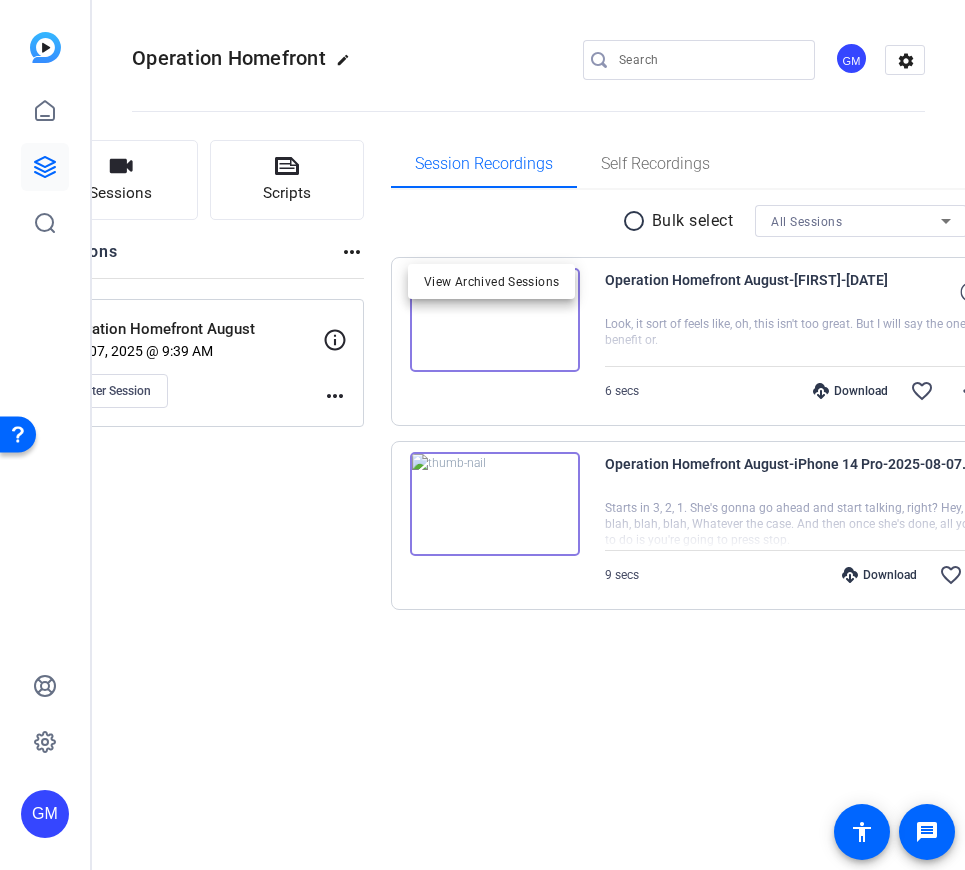 click at bounding box center (482, 435) 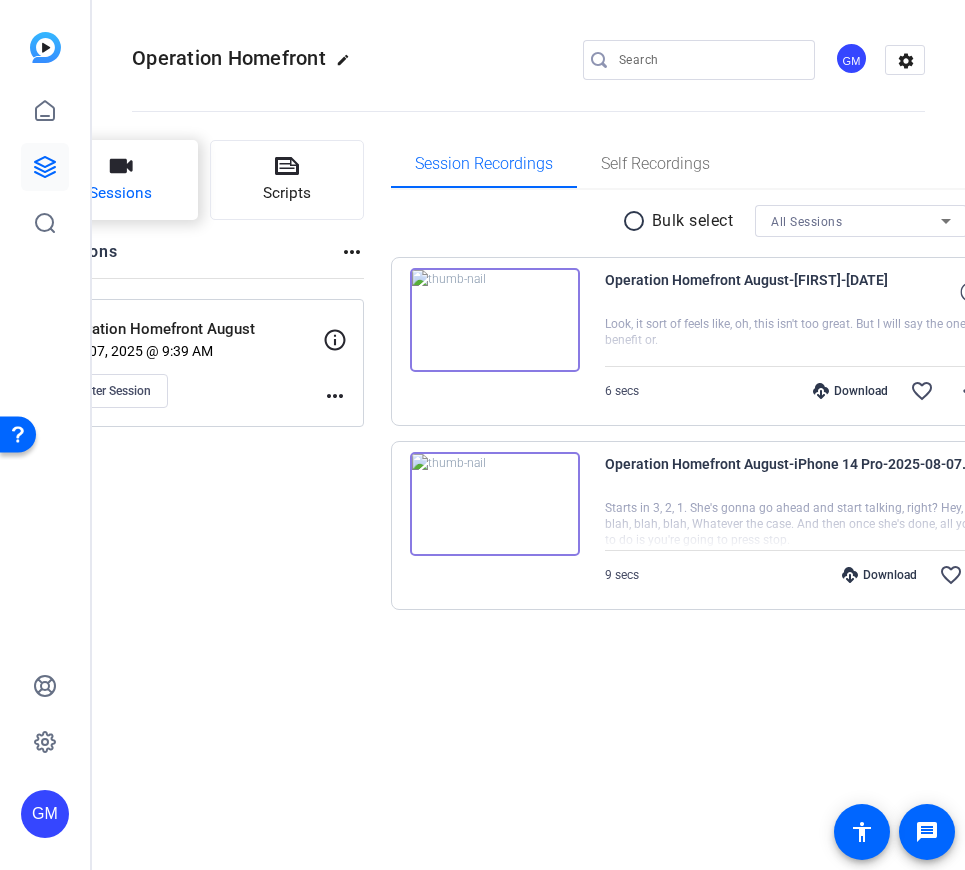 click on "Sessions" 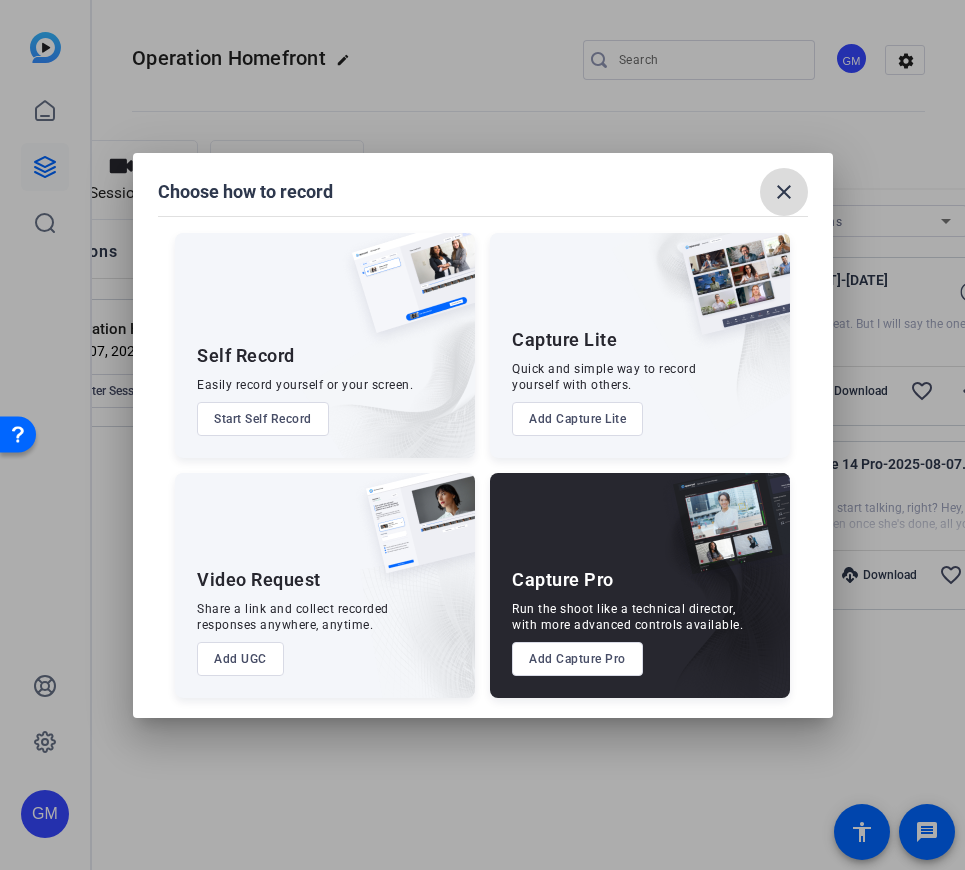 click on "close" at bounding box center (784, 192) 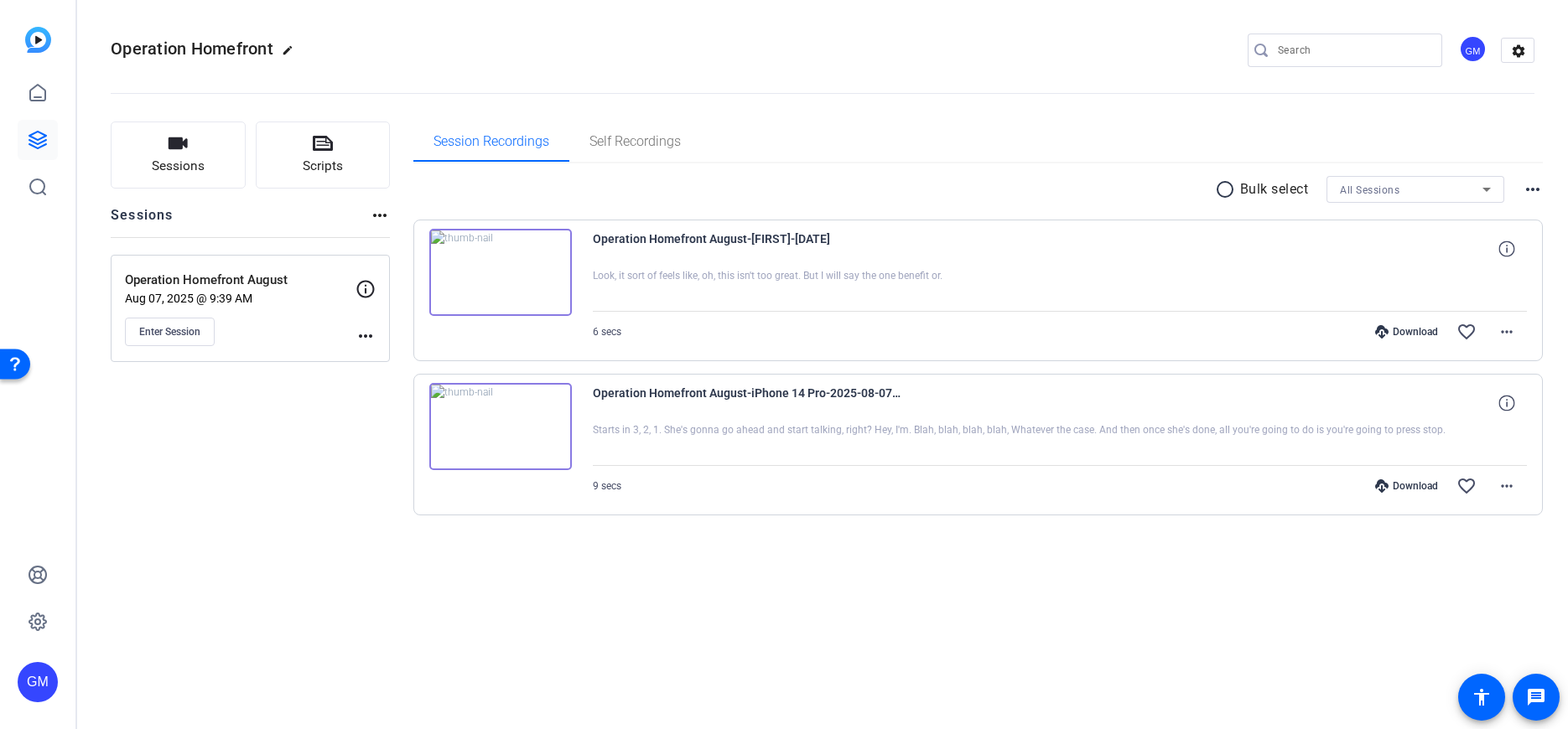 click on "more_horiz" at bounding box center [1533, 189] 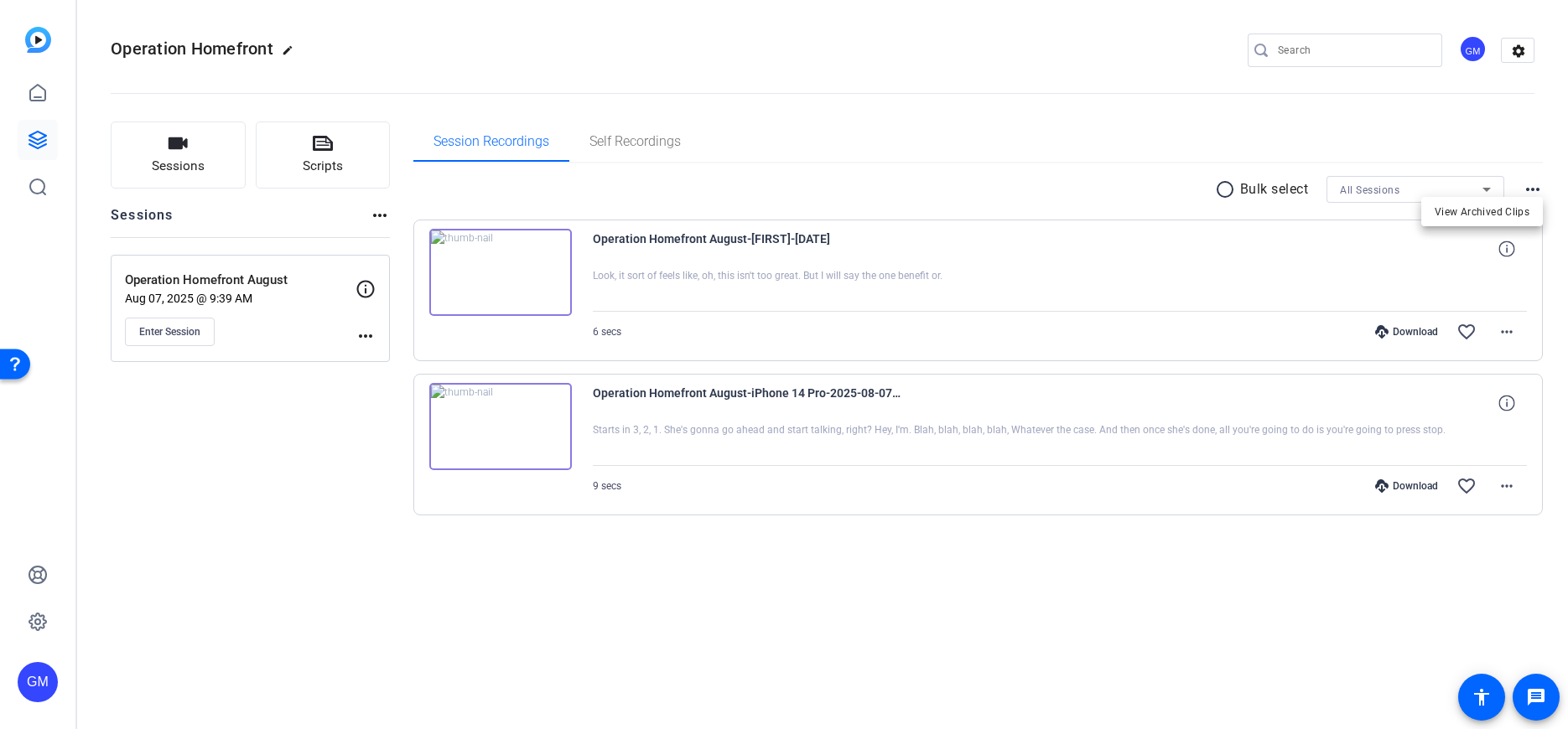 click at bounding box center [784, 364] 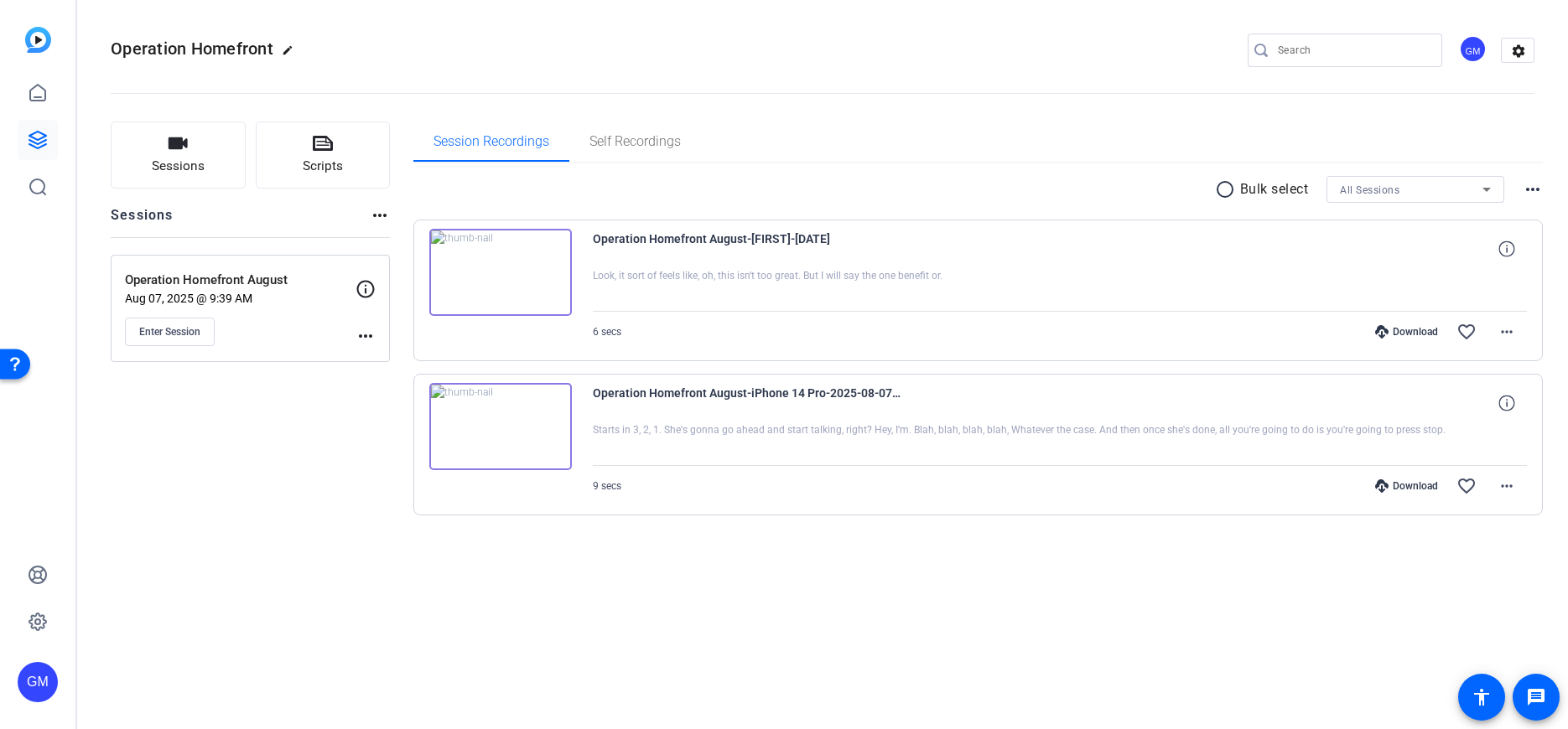 click on "more_horiz" 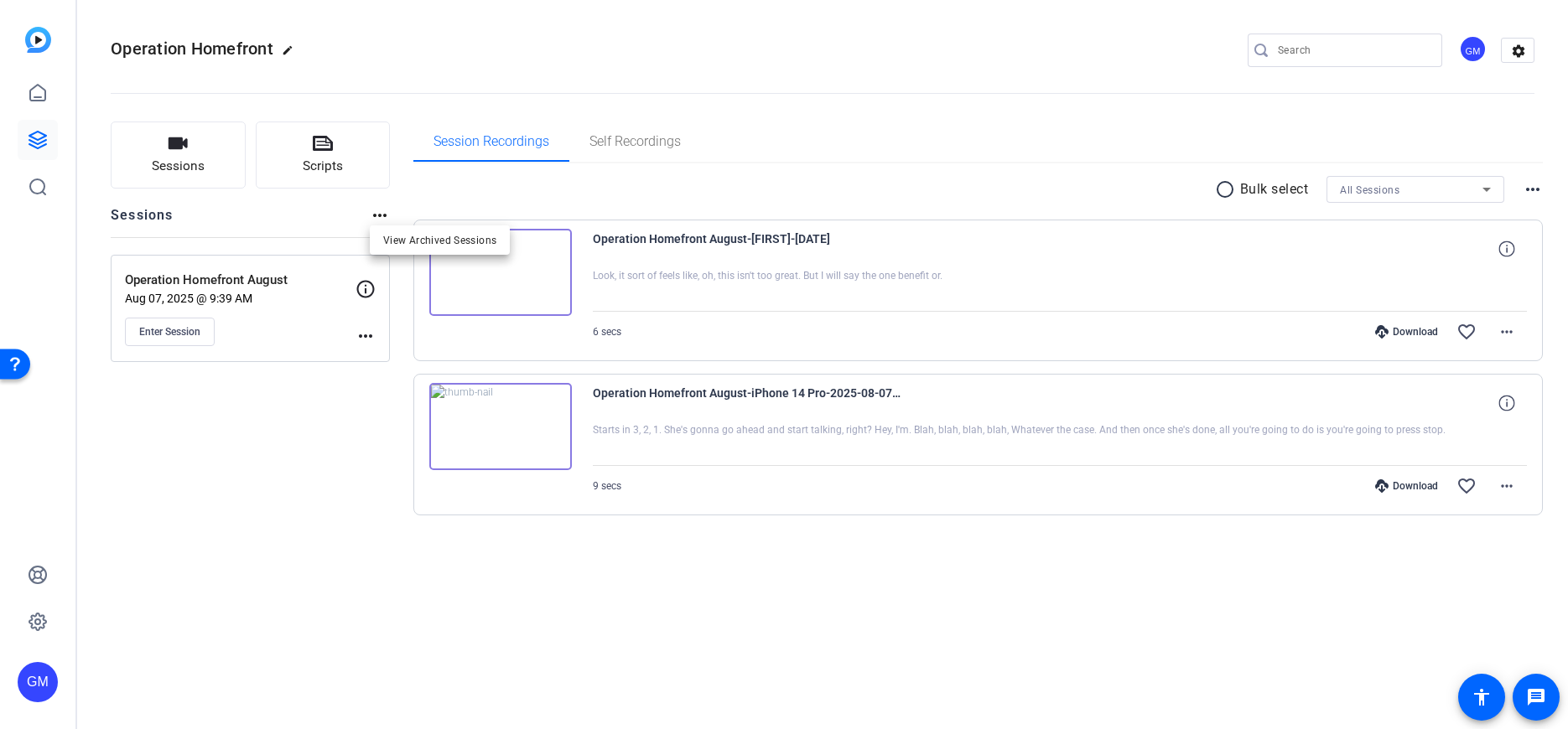 click at bounding box center (784, 364) 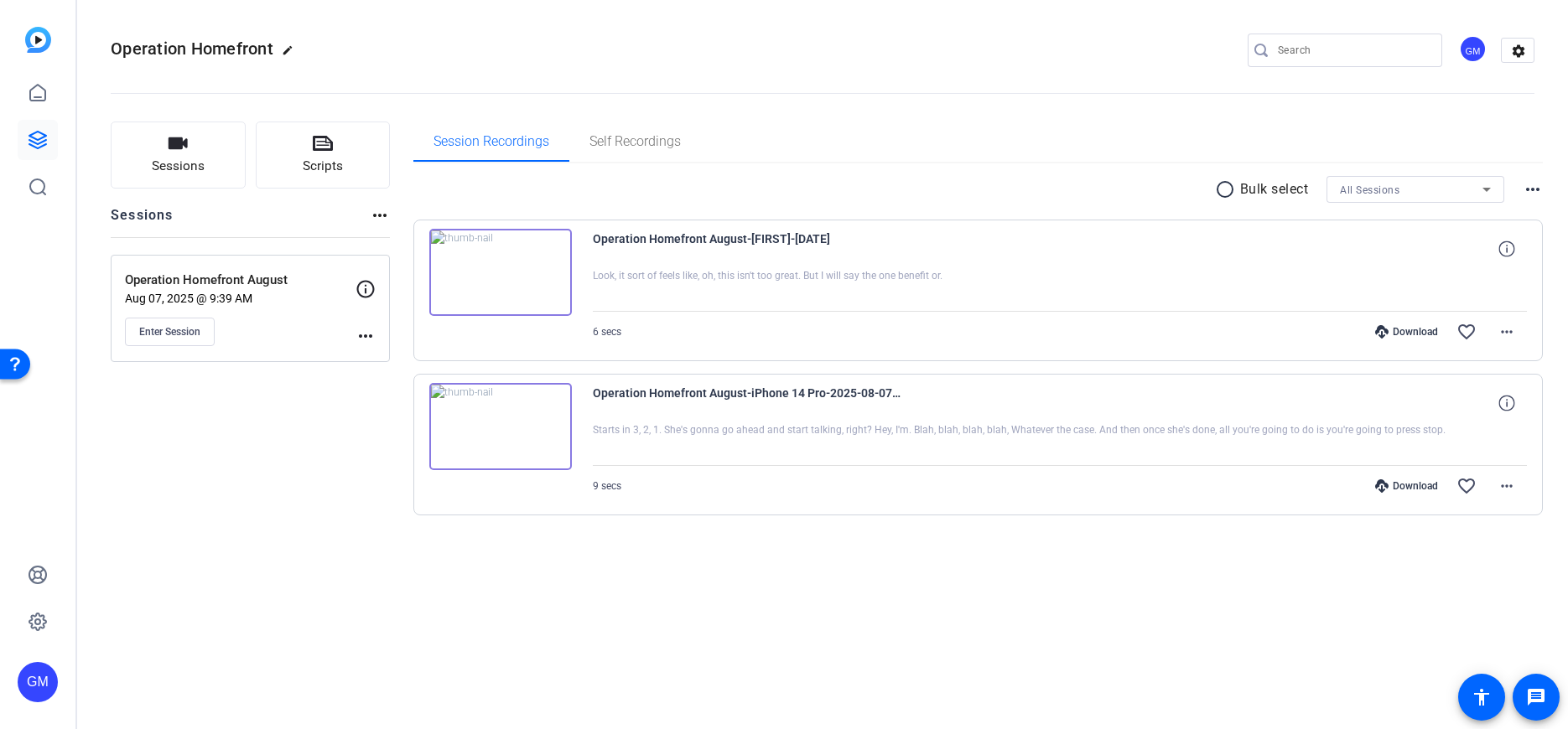 click on "more_horiz" 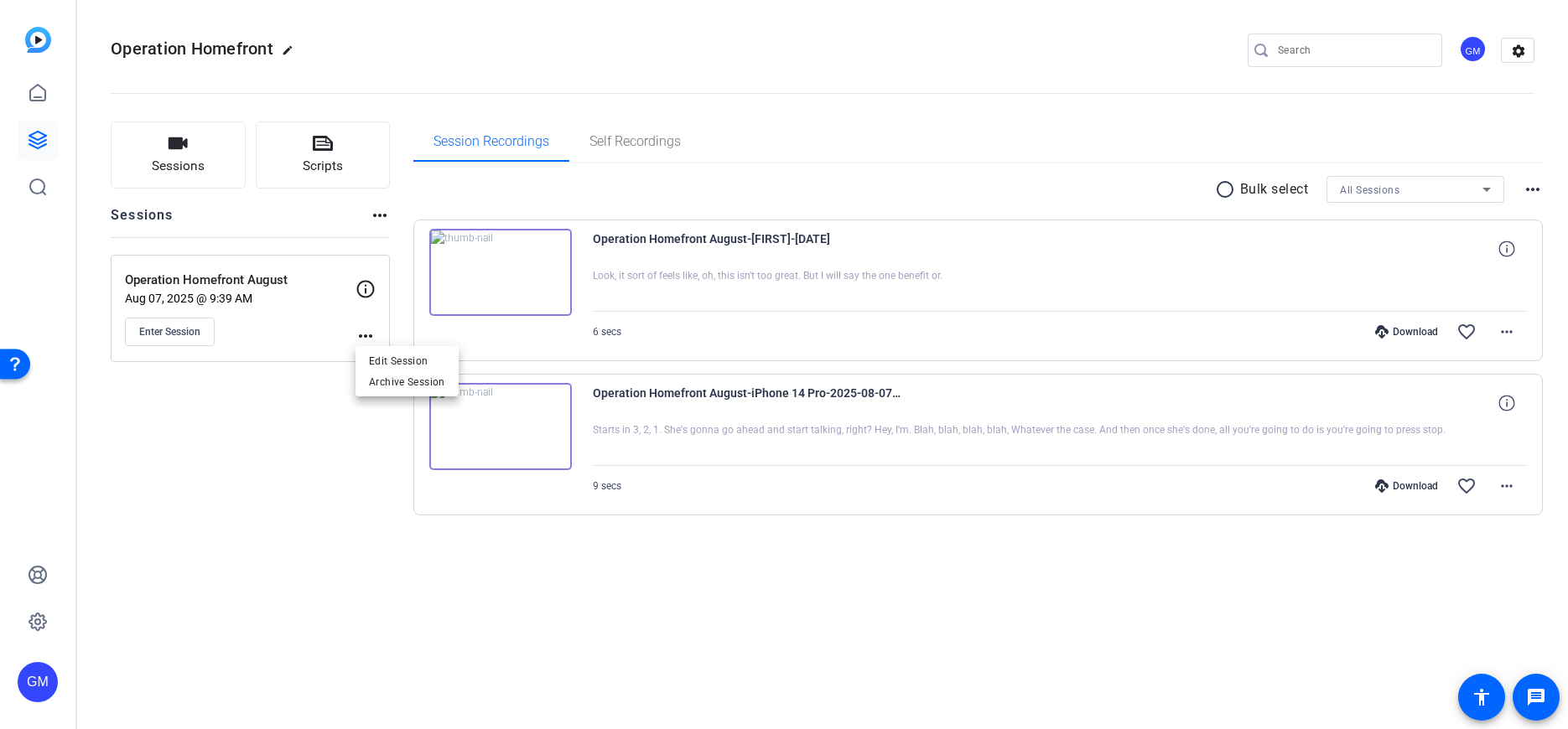 click at bounding box center (784, 364) 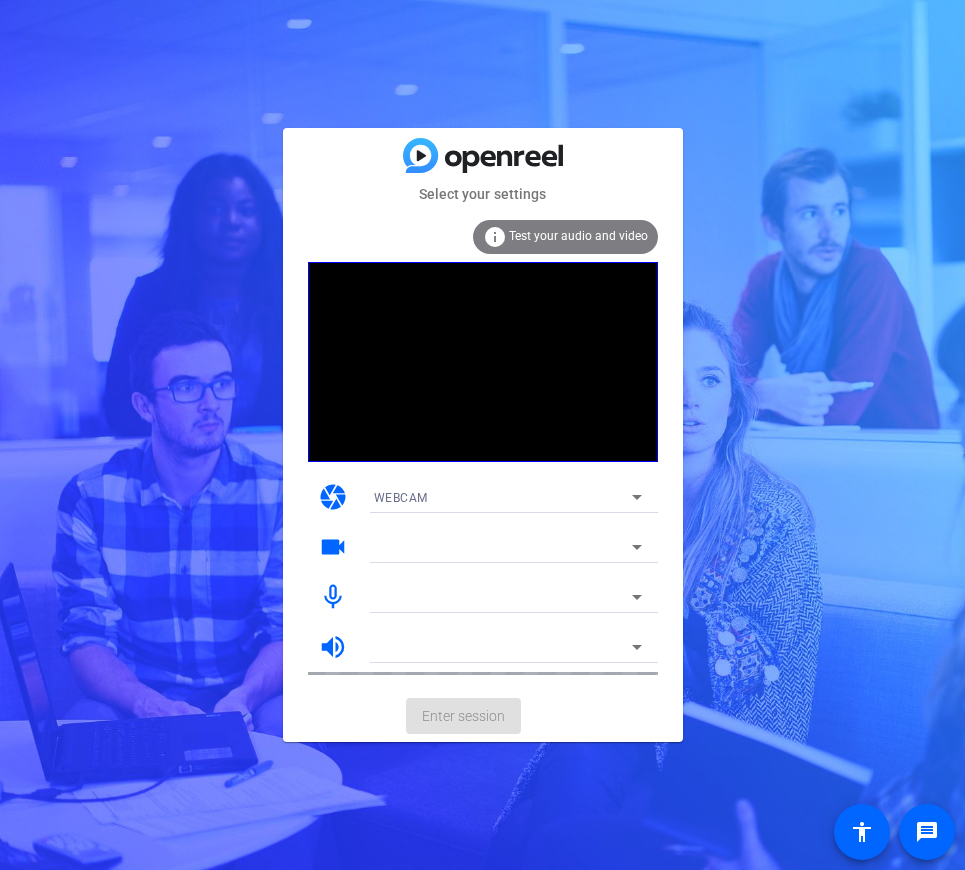 scroll, scrollTop: 0, scrollLeft: 0, axis: both 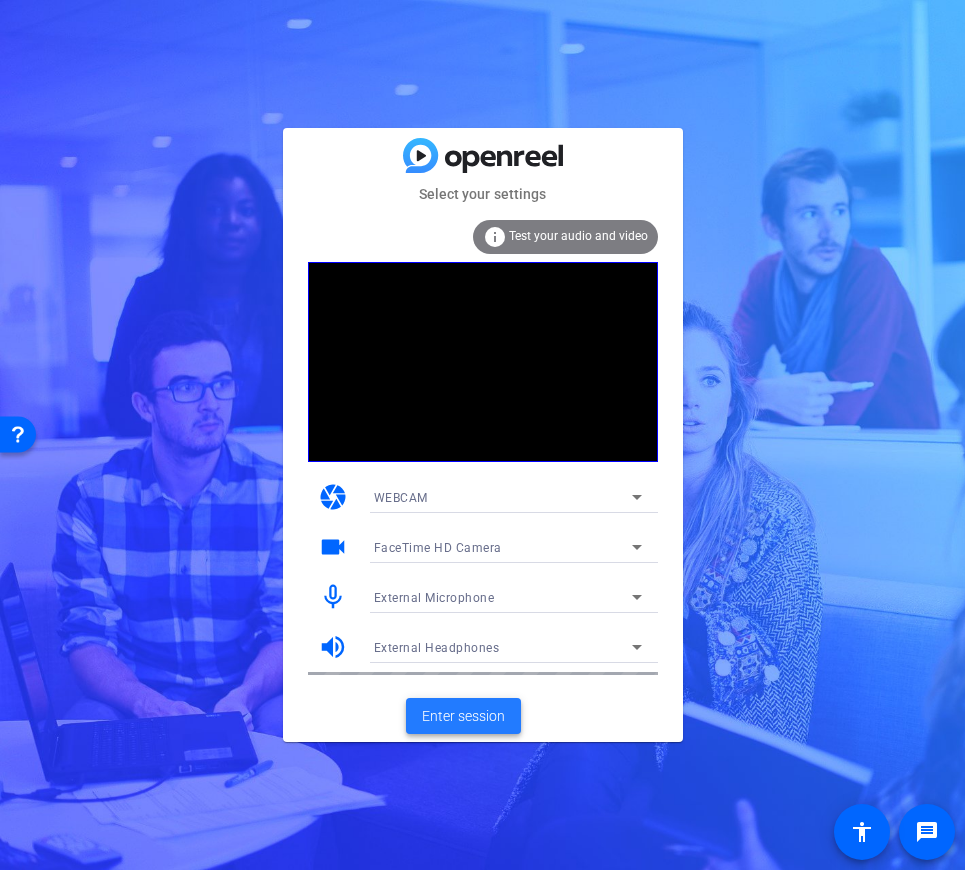 click on "Enter session" 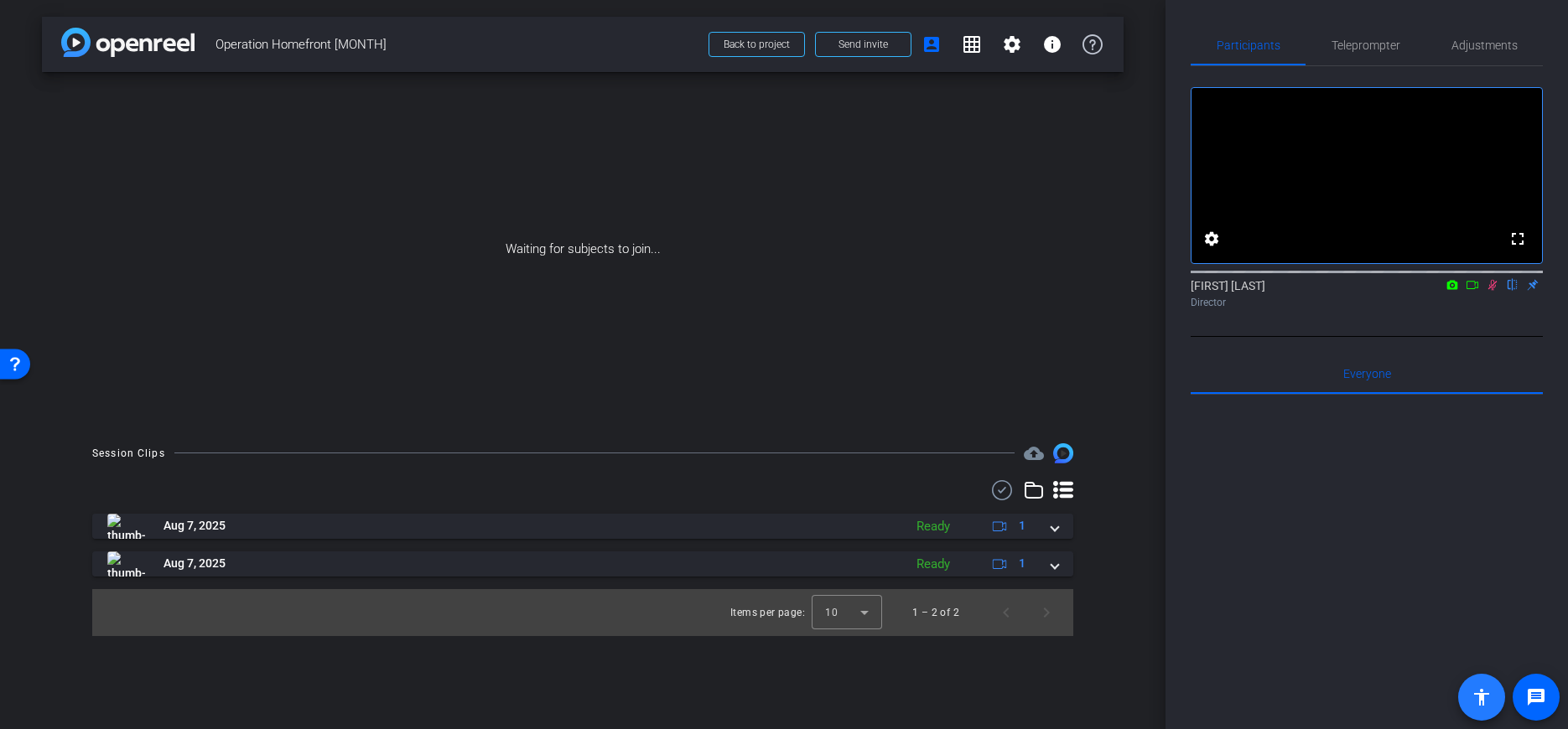 click on "accessibility" 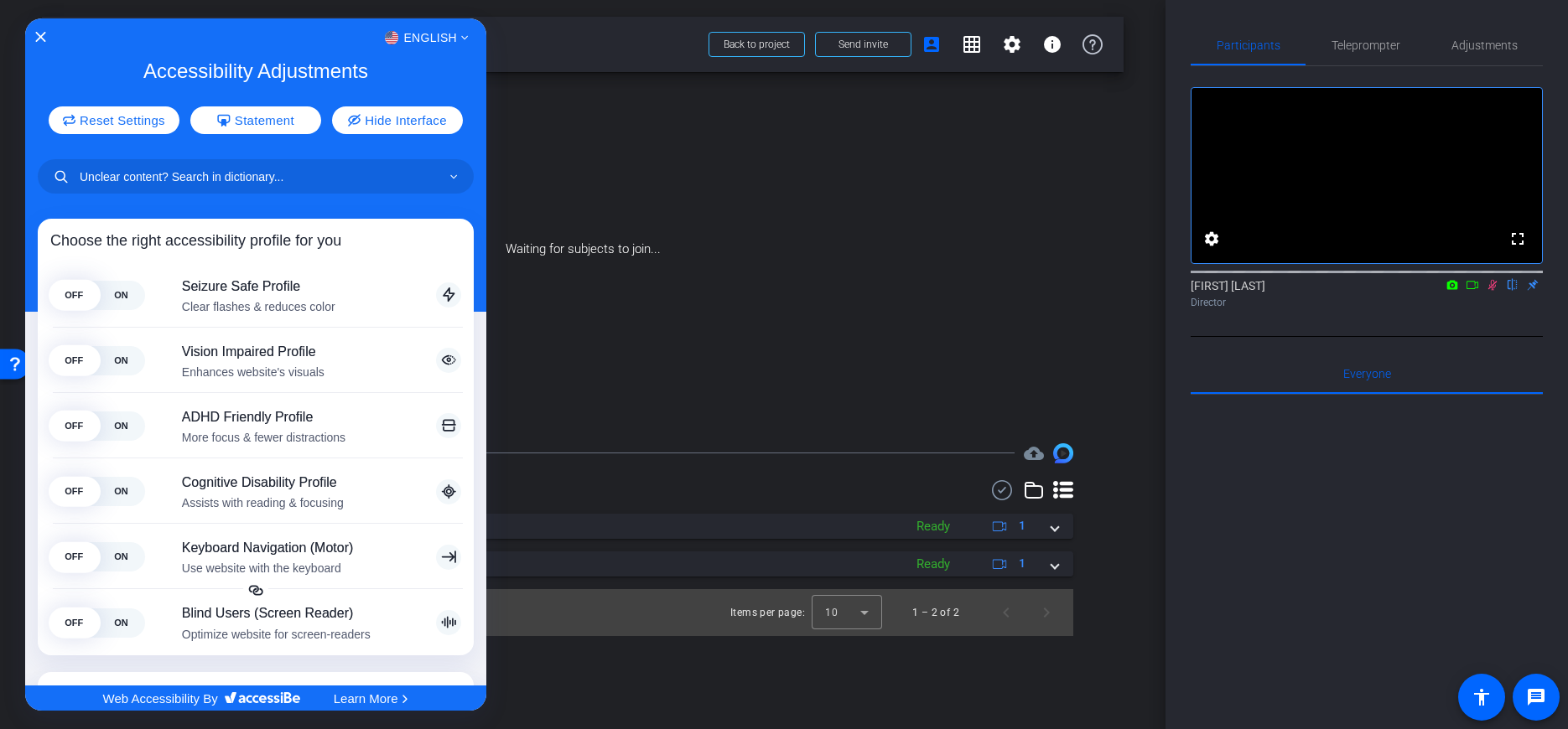 click on "English" 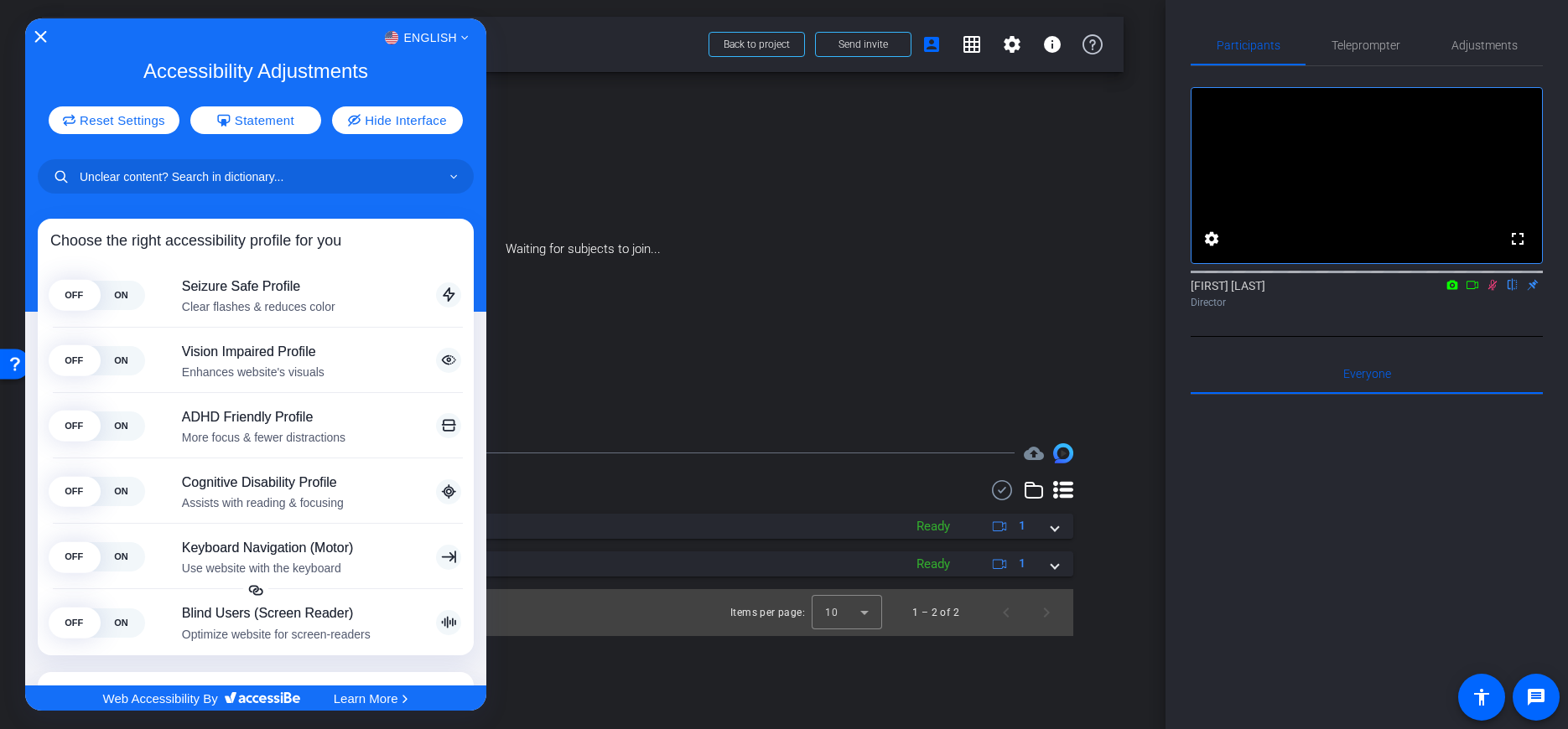 click 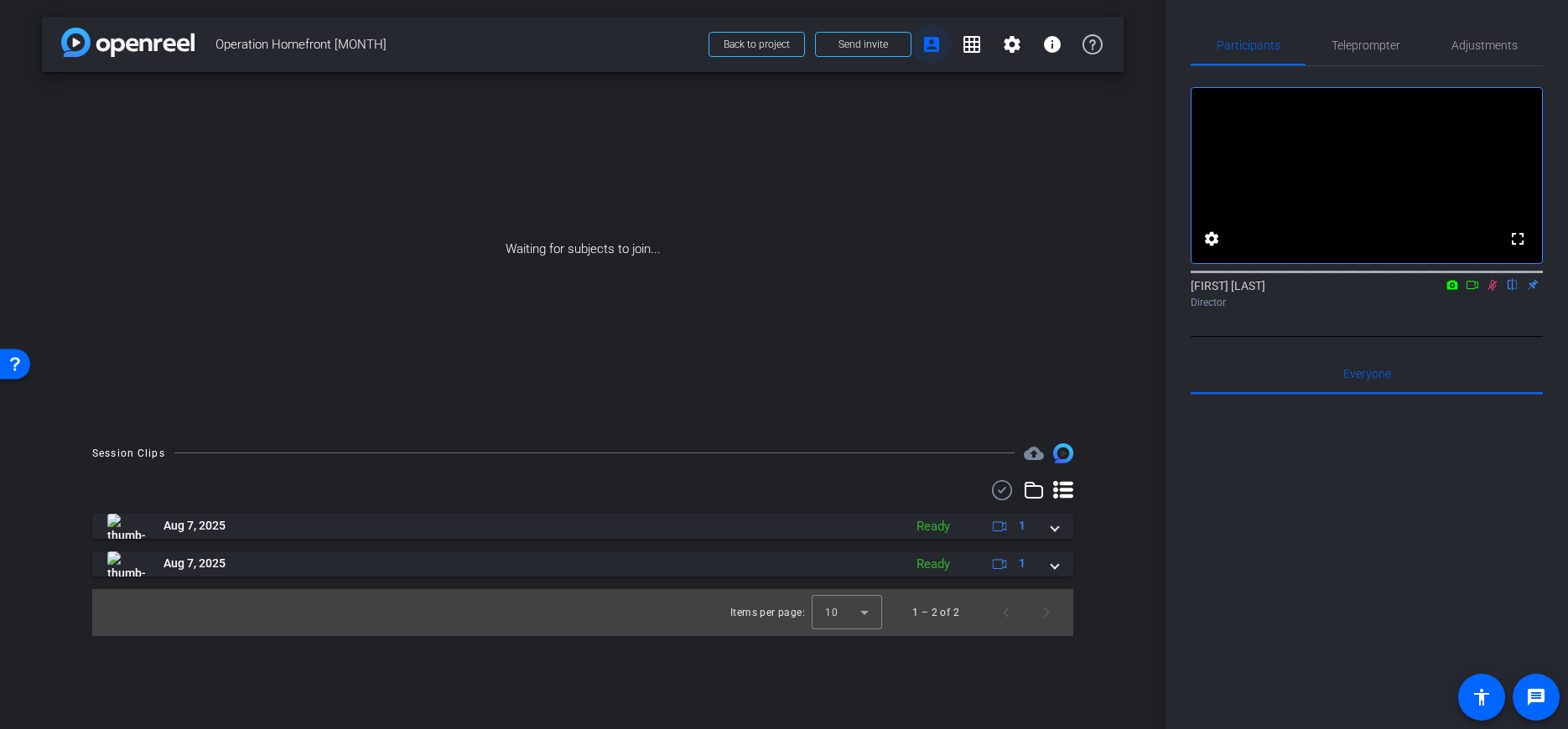 click on "account_box" at bounding box center (932, 44) 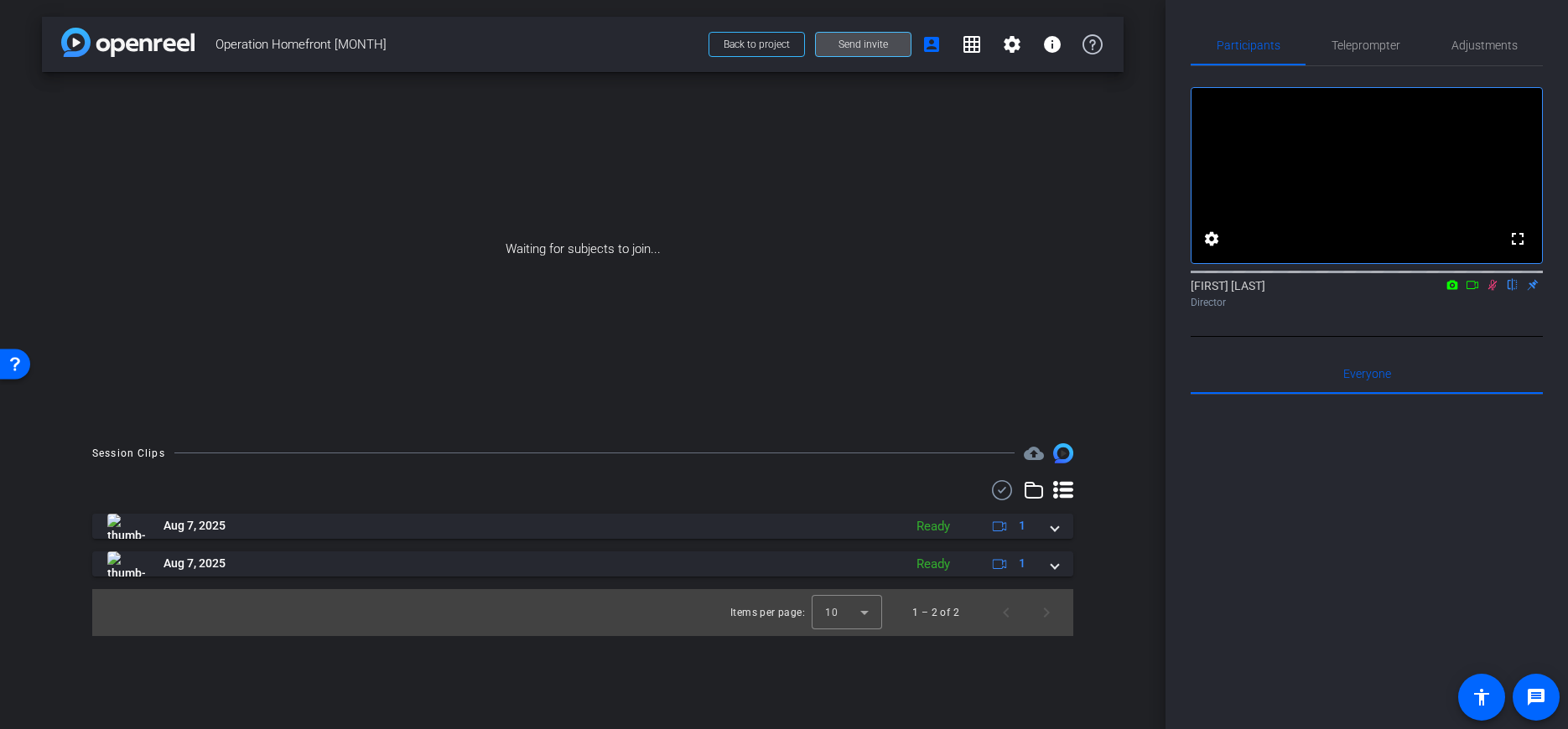 click on "Send invite" at bounding box center (863, 44) 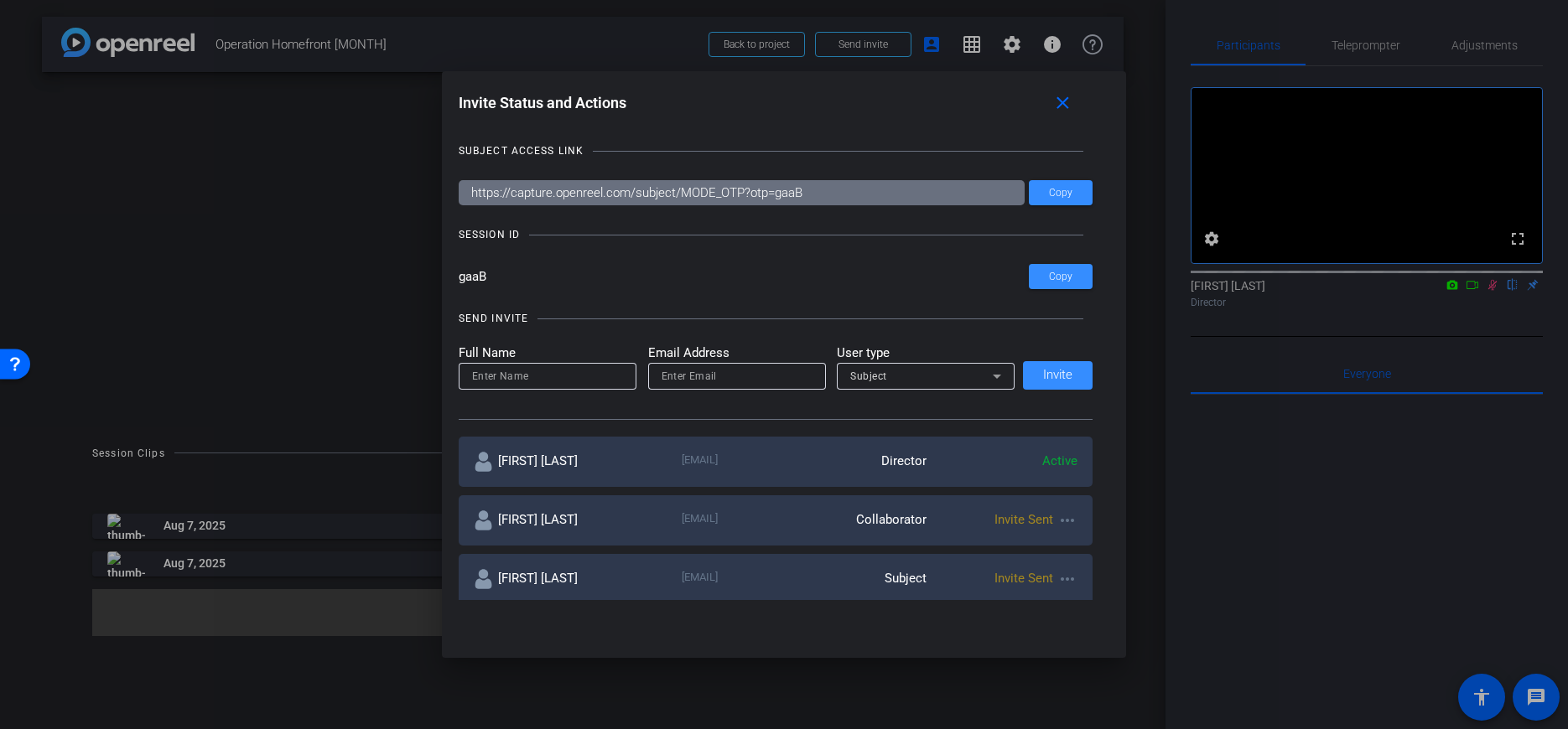 drag, startPoint x: 823, startPoint y: 195, endPoint x: 818, endPoint y: 169, distance: 26.476405 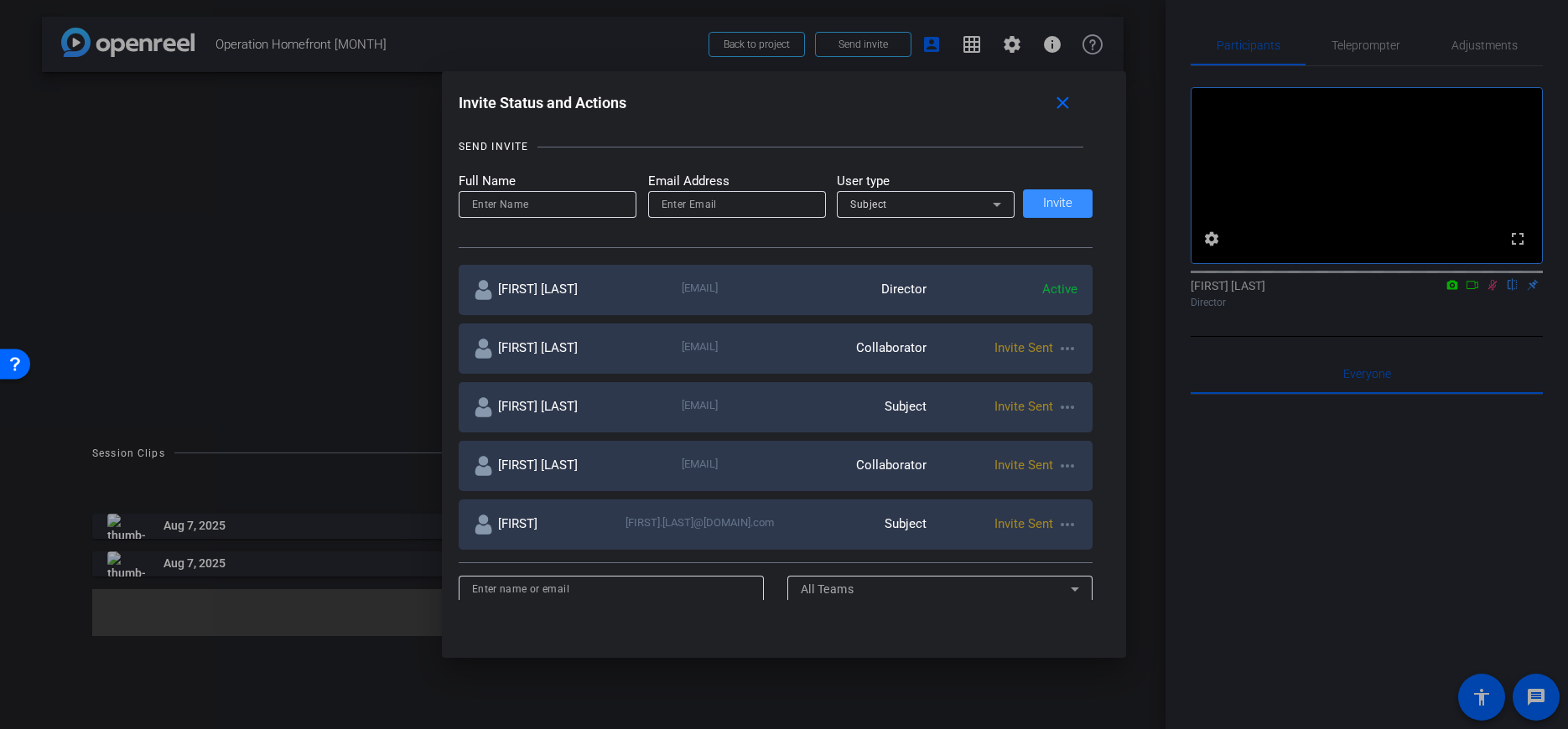 scroll, scrollTop: 173, scrollLeft: 0, axis: vertical 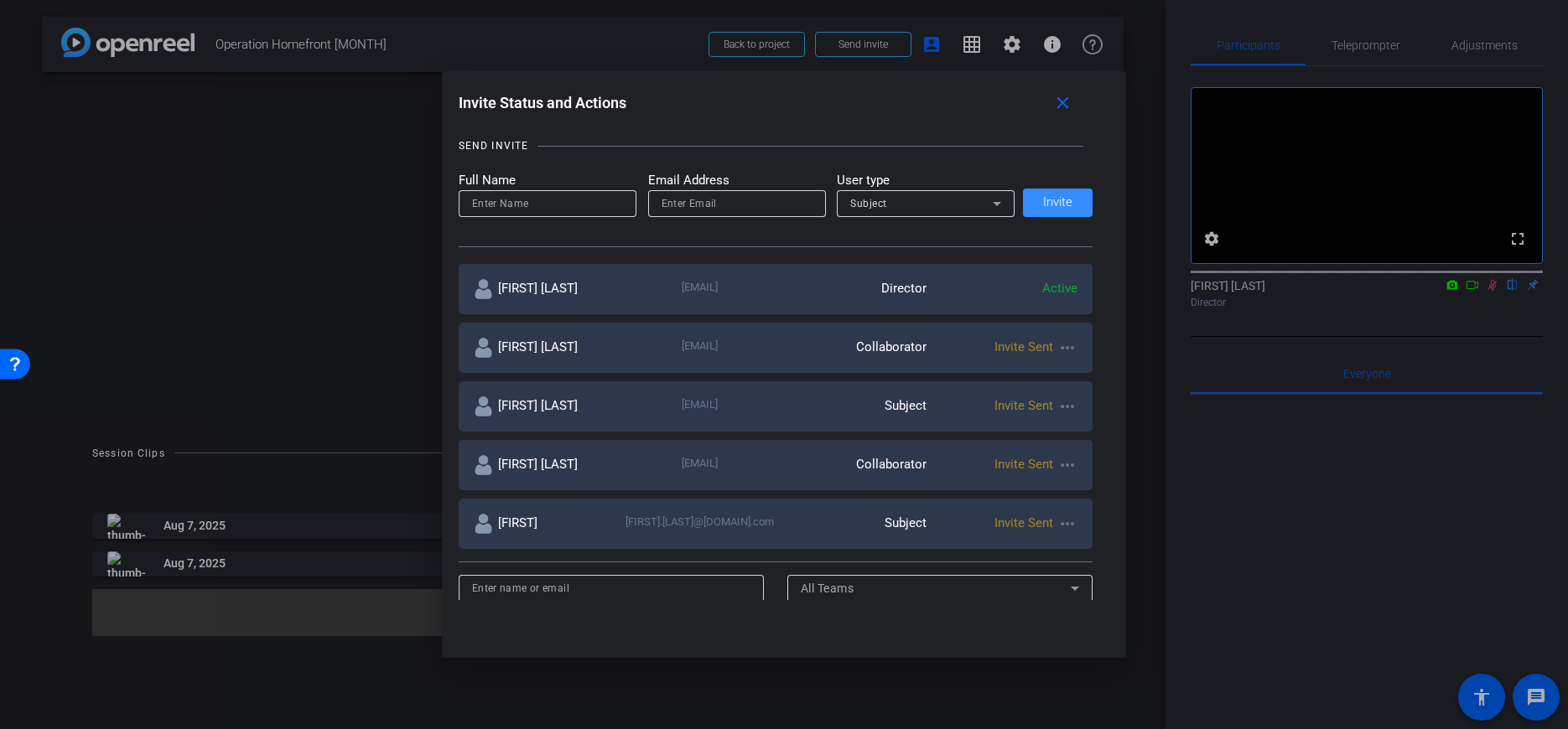 click on "more_horiz" at bounding box center (1067, 465) 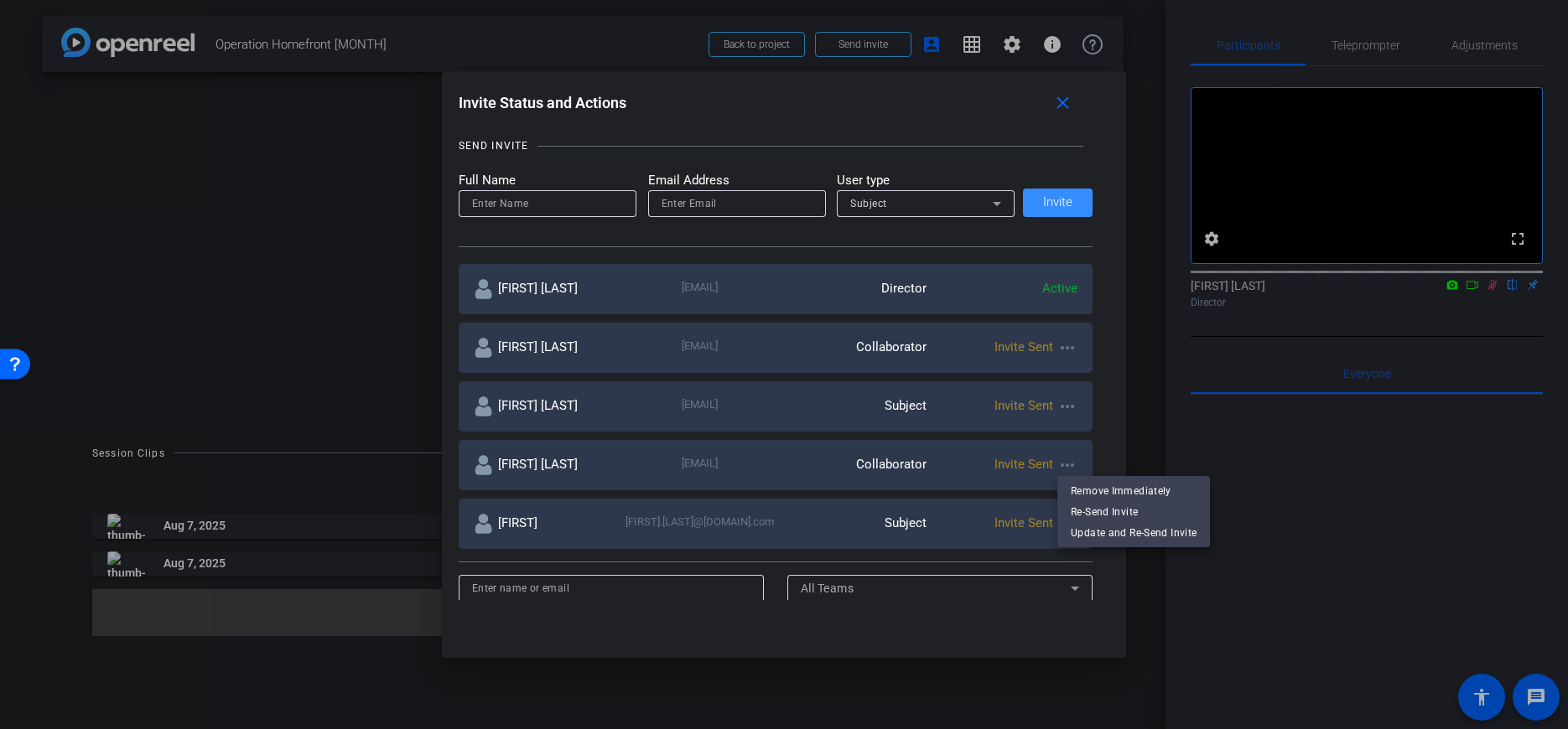 click at bounding box center (784, 364) 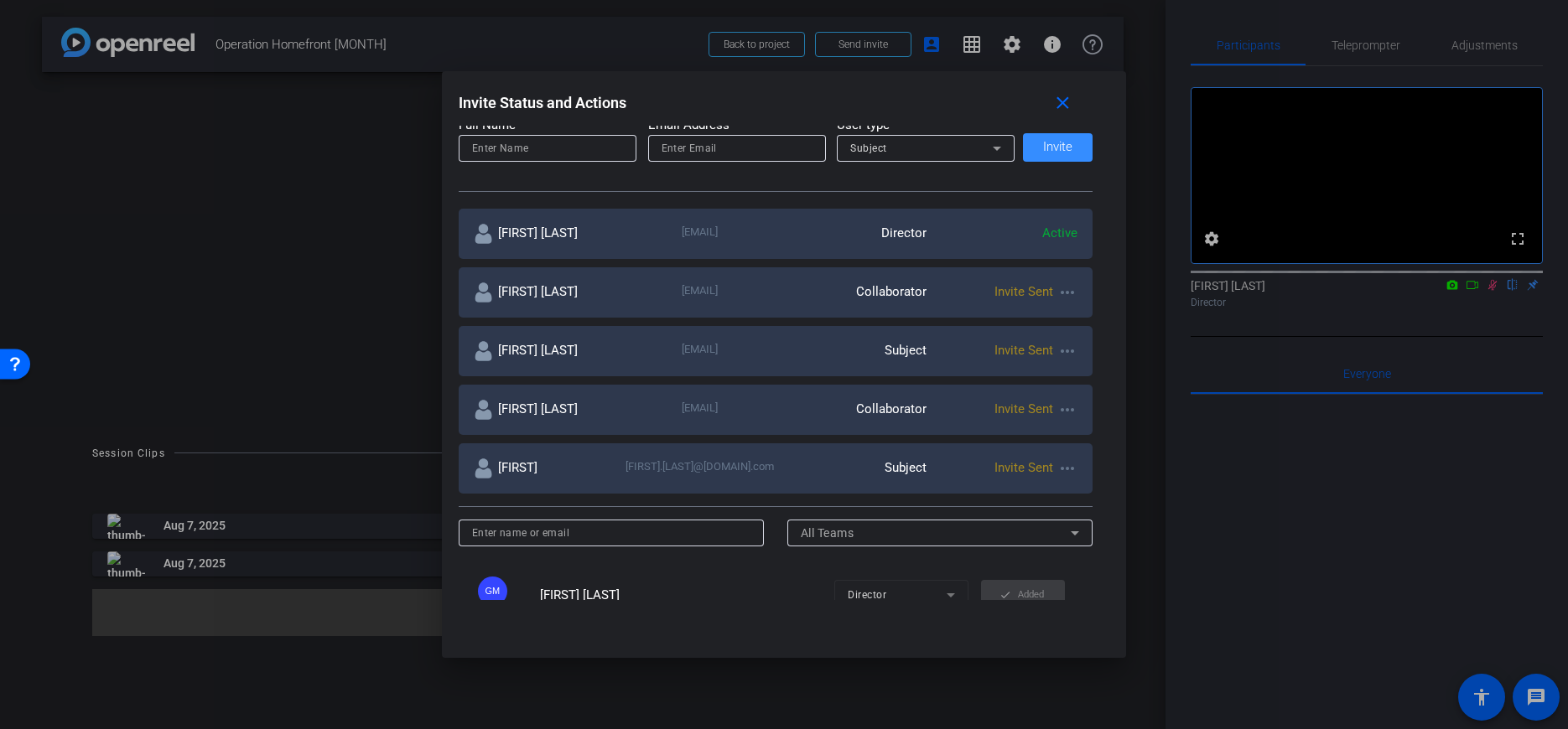 scroll, scrollTop: 229, scrollLeft: 0, axis: vertical 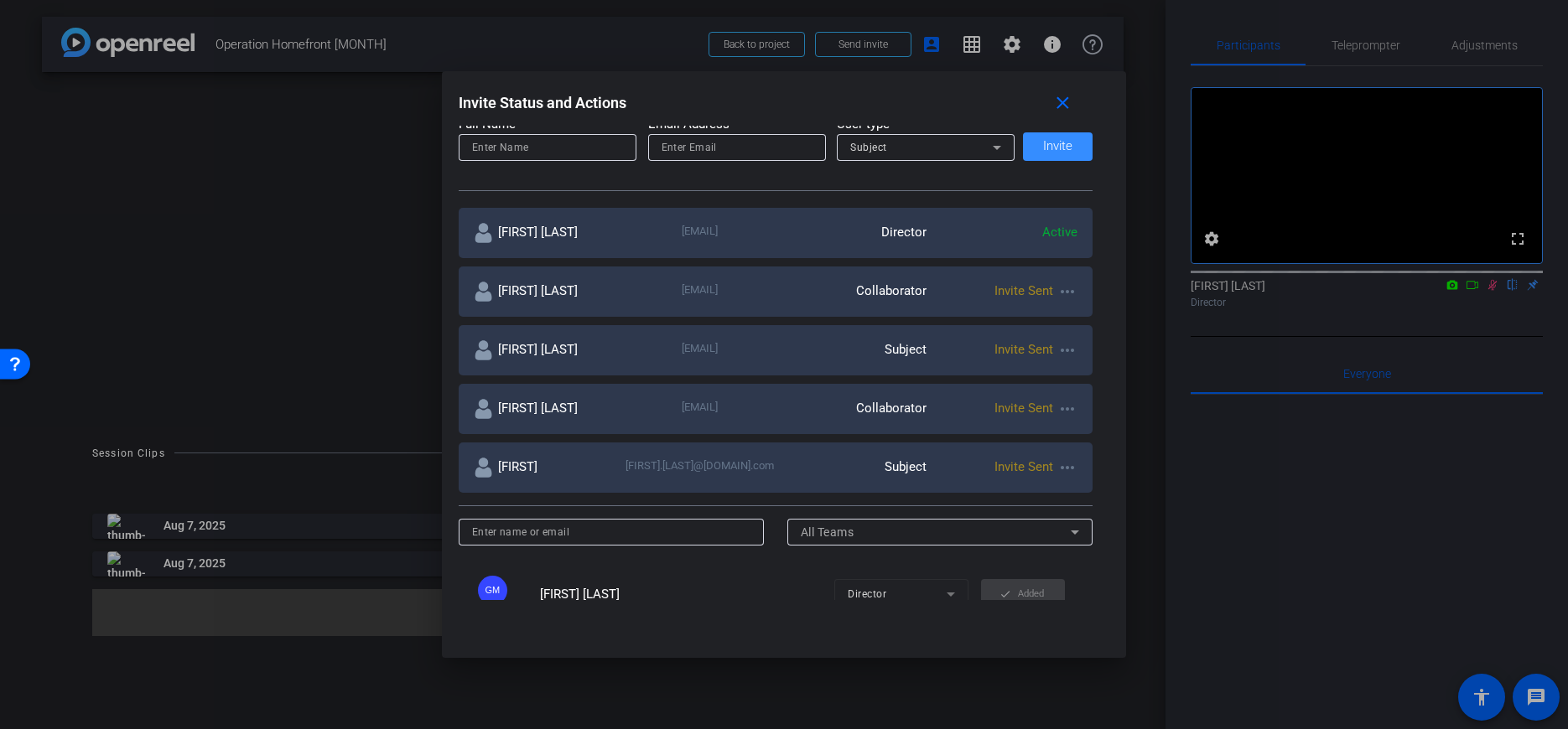 click at bounding box center [784, 364] 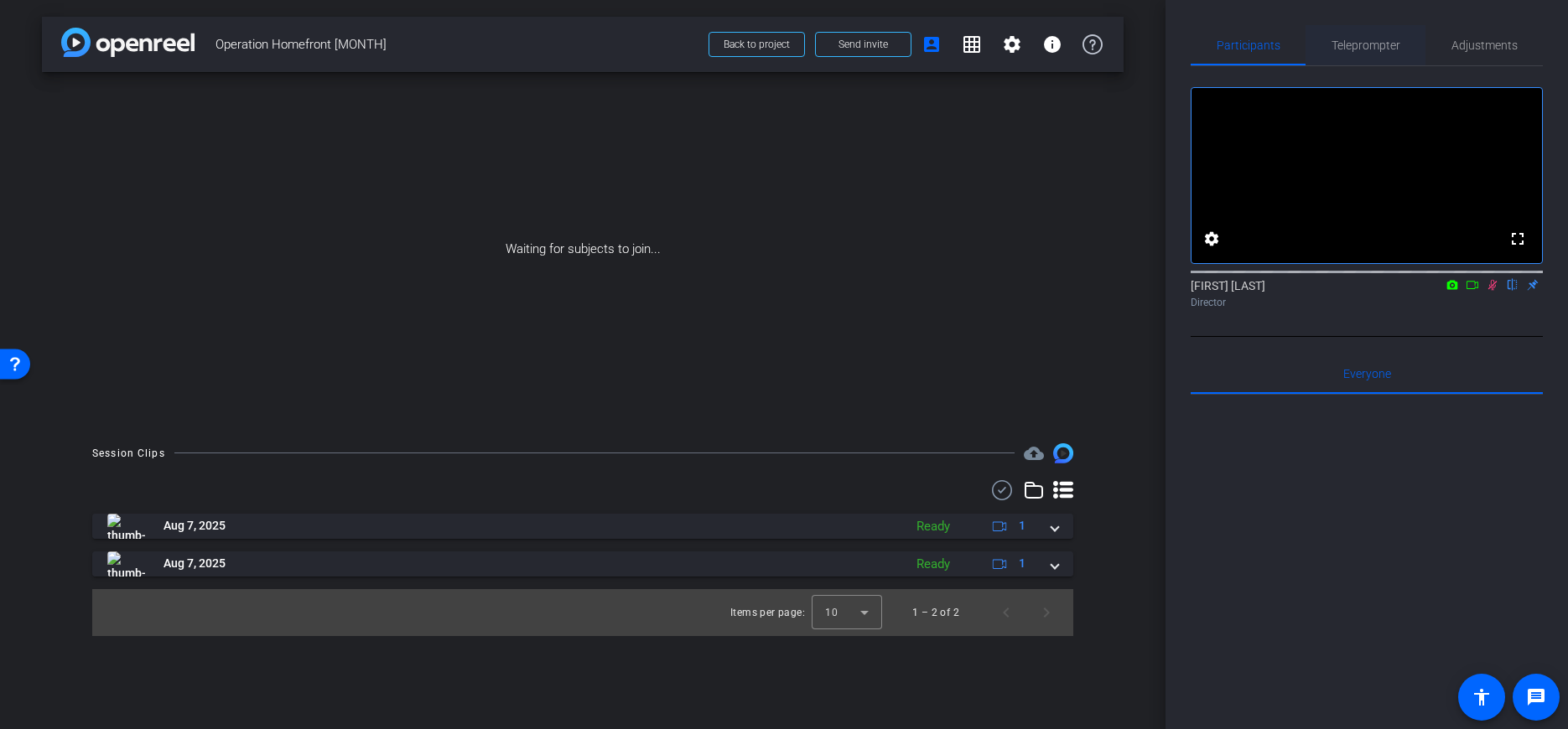click on "Teleprompter" at bounding box center (1366, 45) 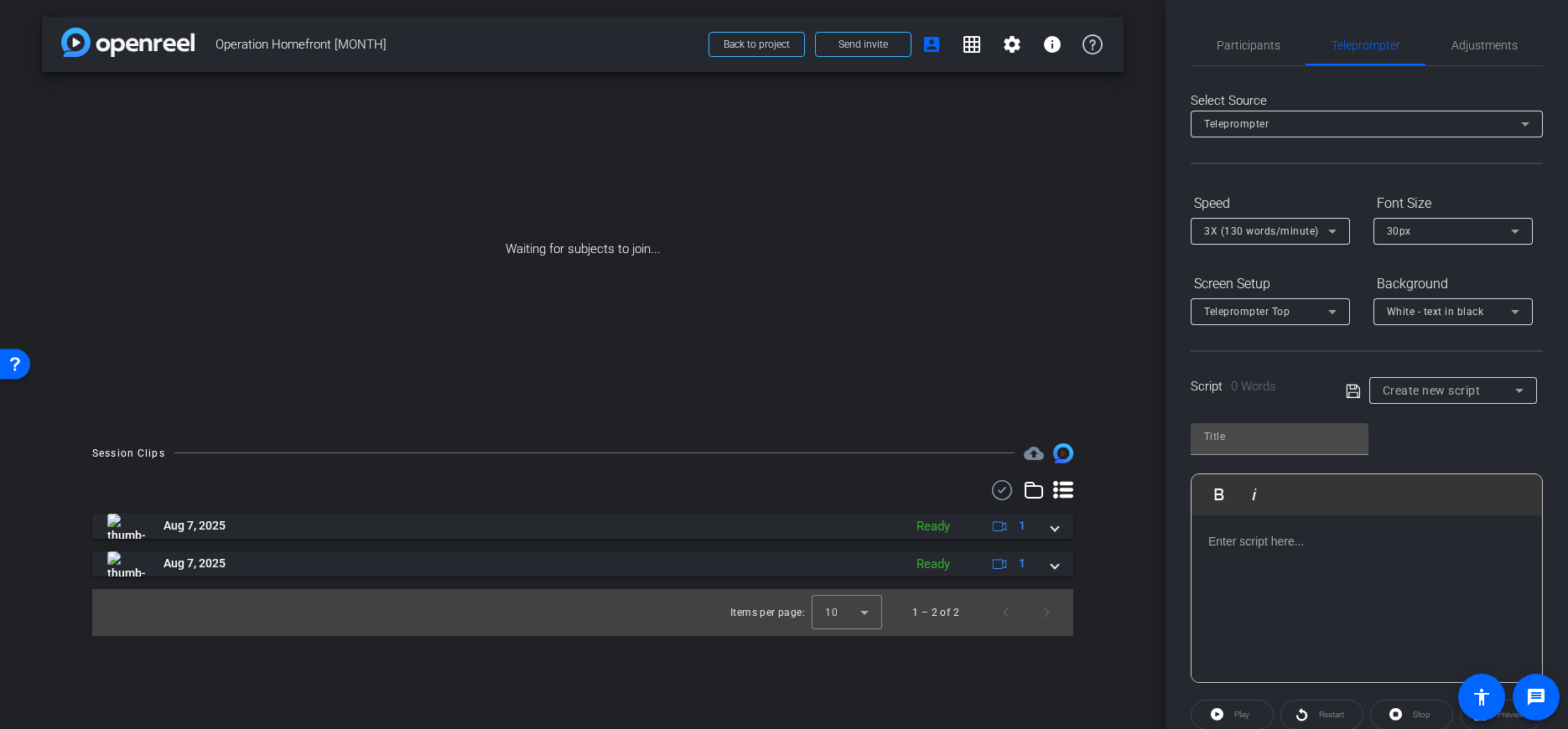 click 